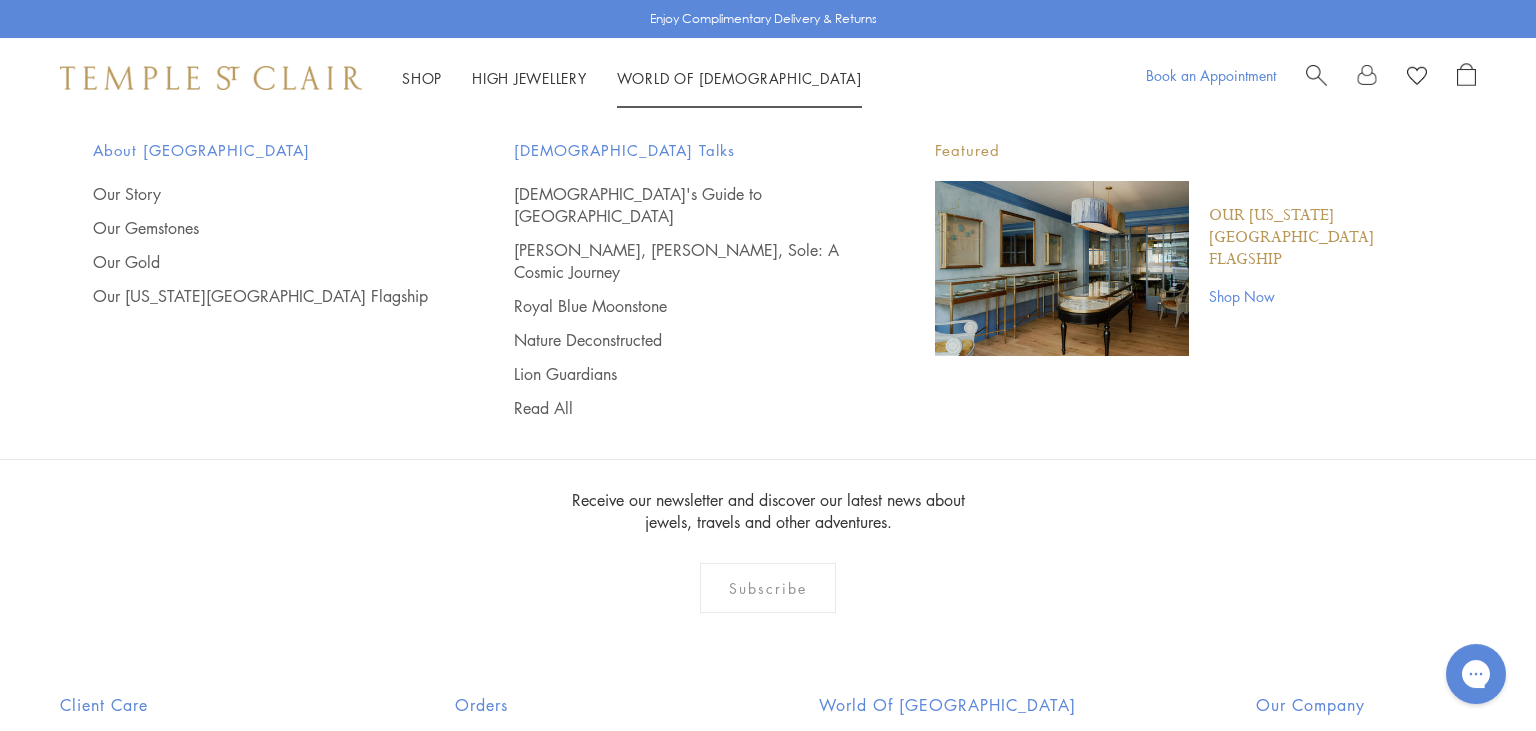 scroll, scrollTop: 0, scrollLeft: 0, axis: both 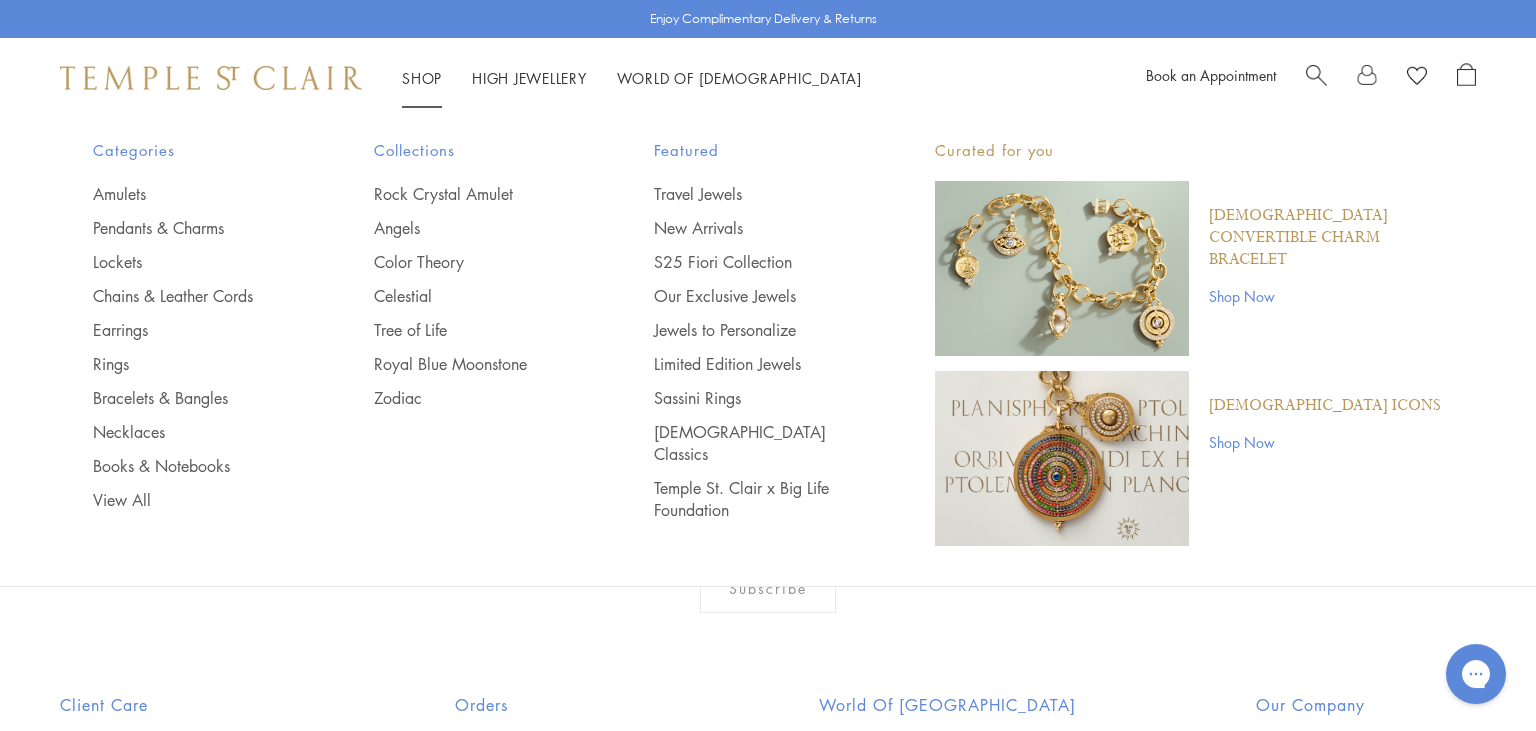 click at bounding box center (1316, 73) 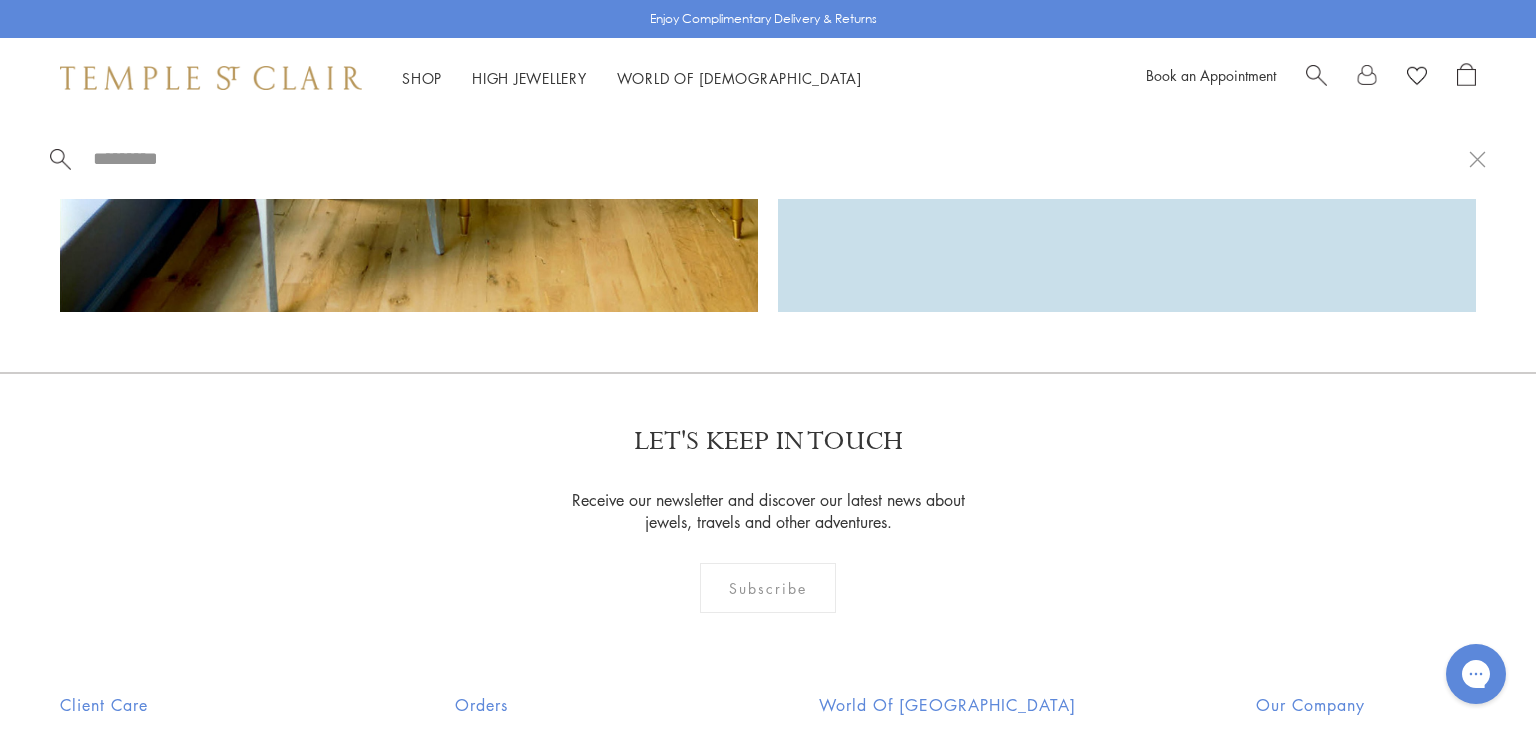 click at bounding box center [1316, 73] 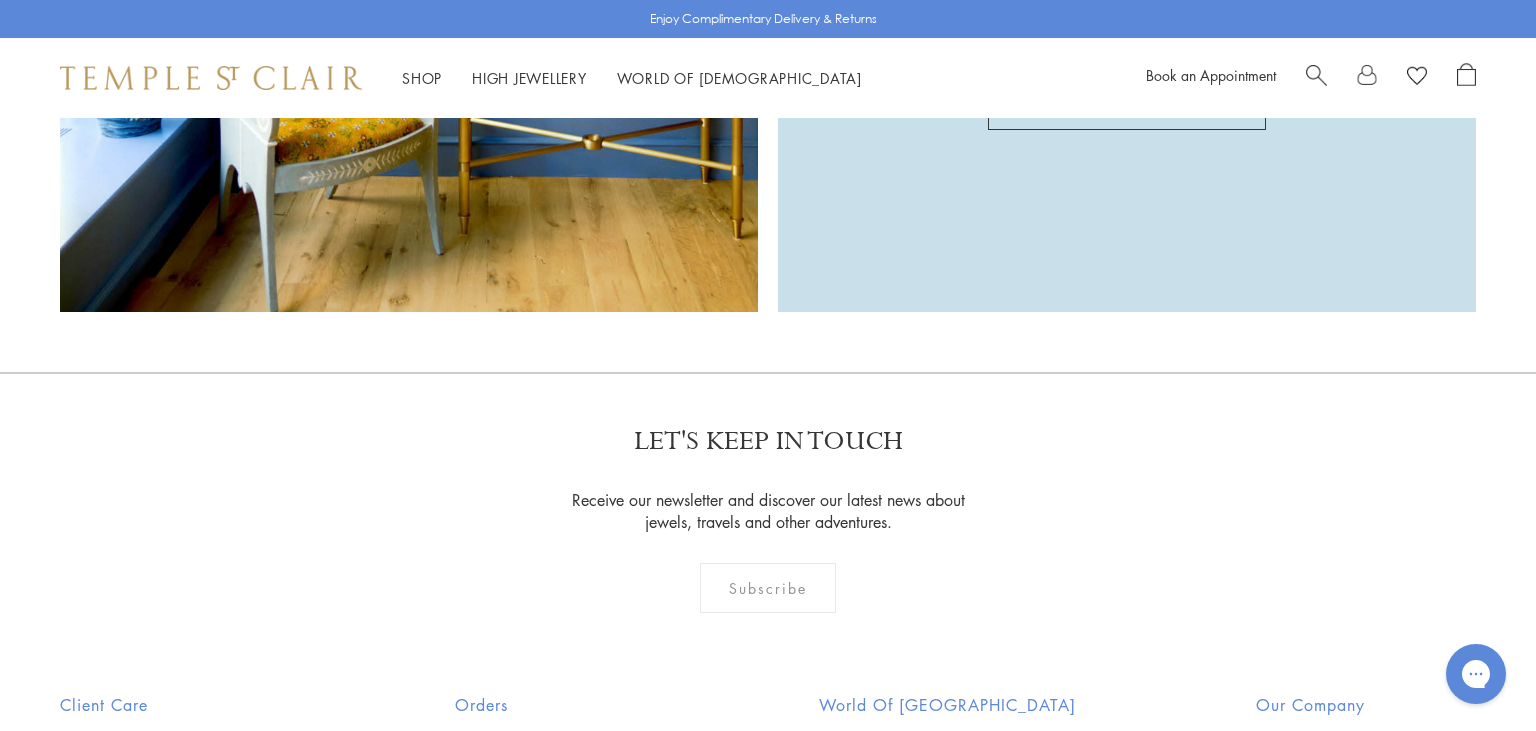 click at bounding box center (1316, 73) 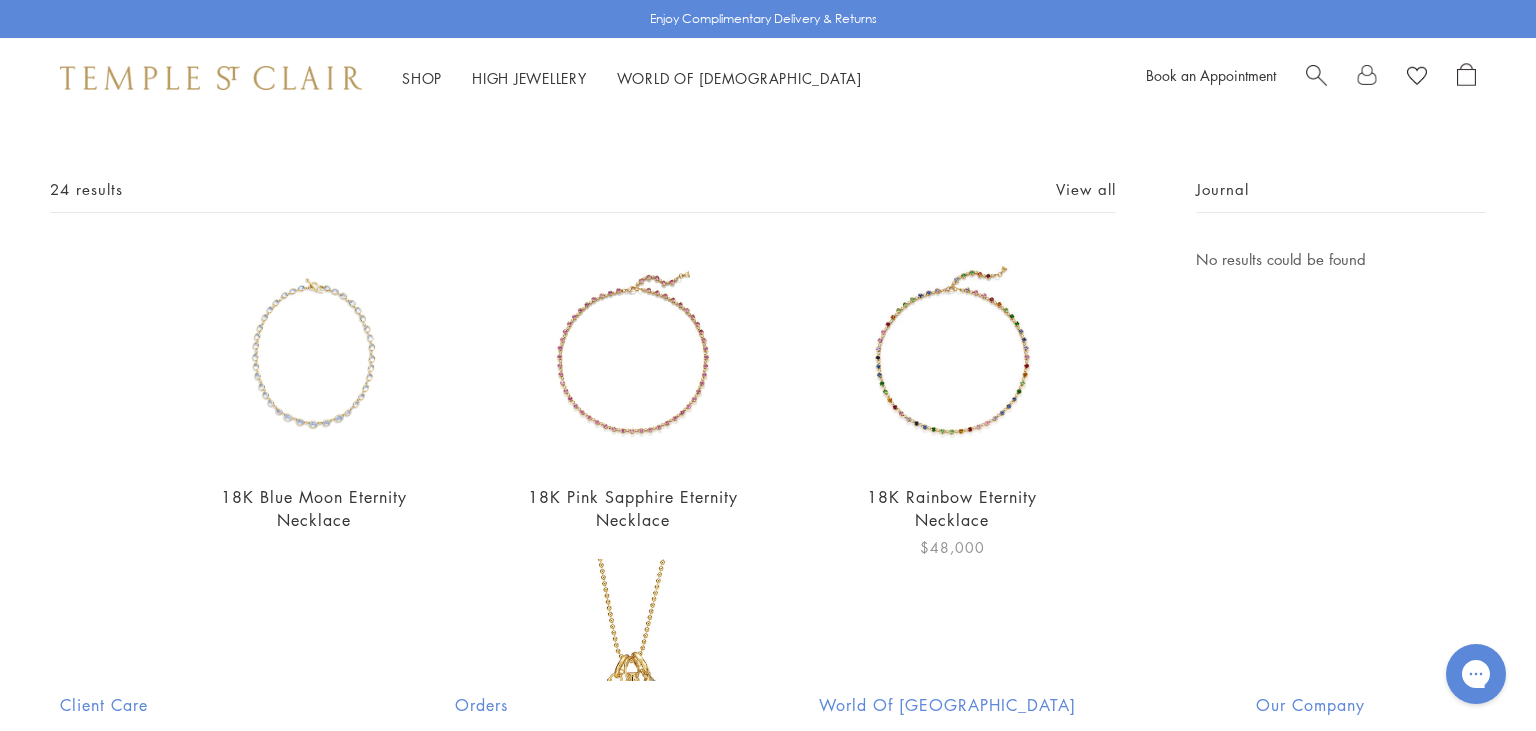 scroll, scrollTop: 0, scrollLeft: 0, axis: both 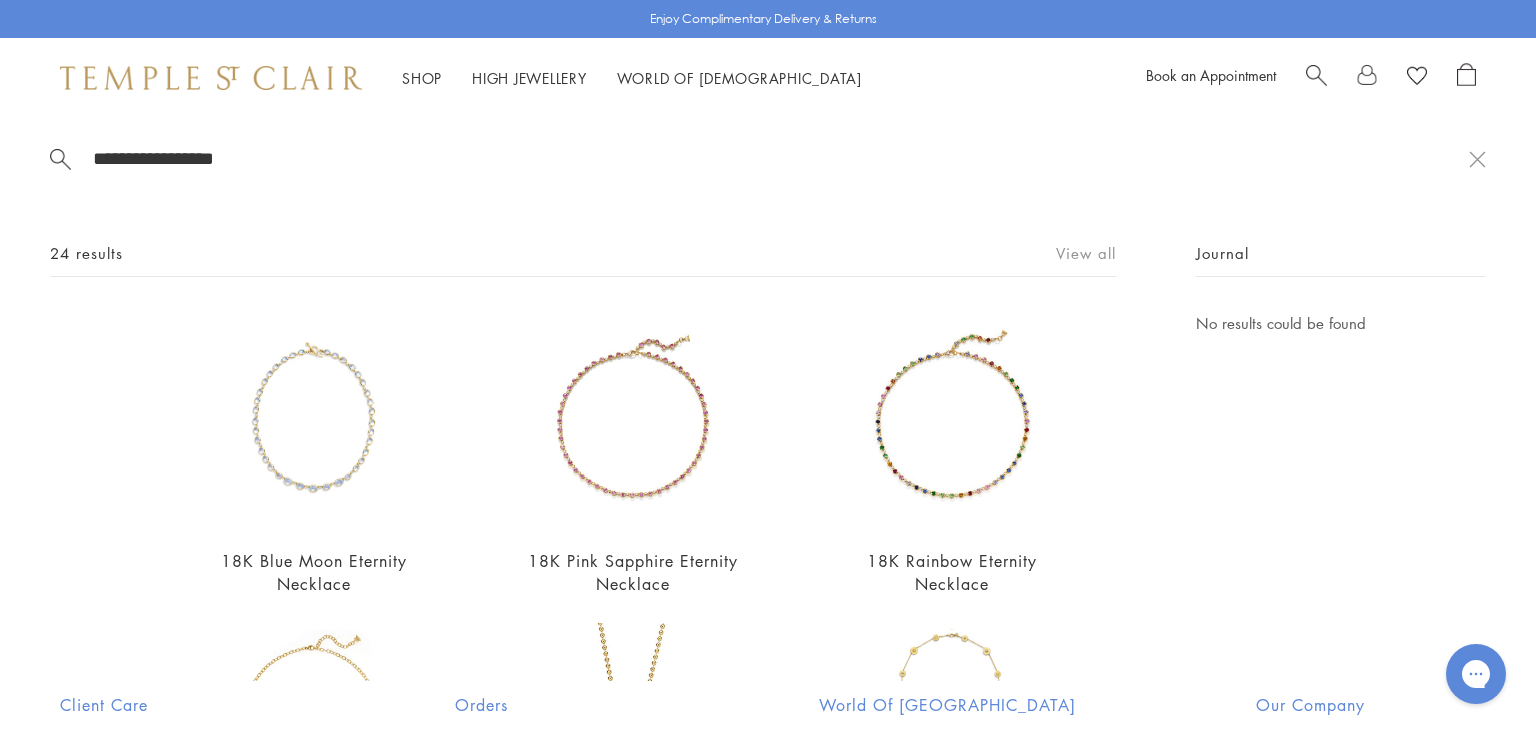 type on "**********" 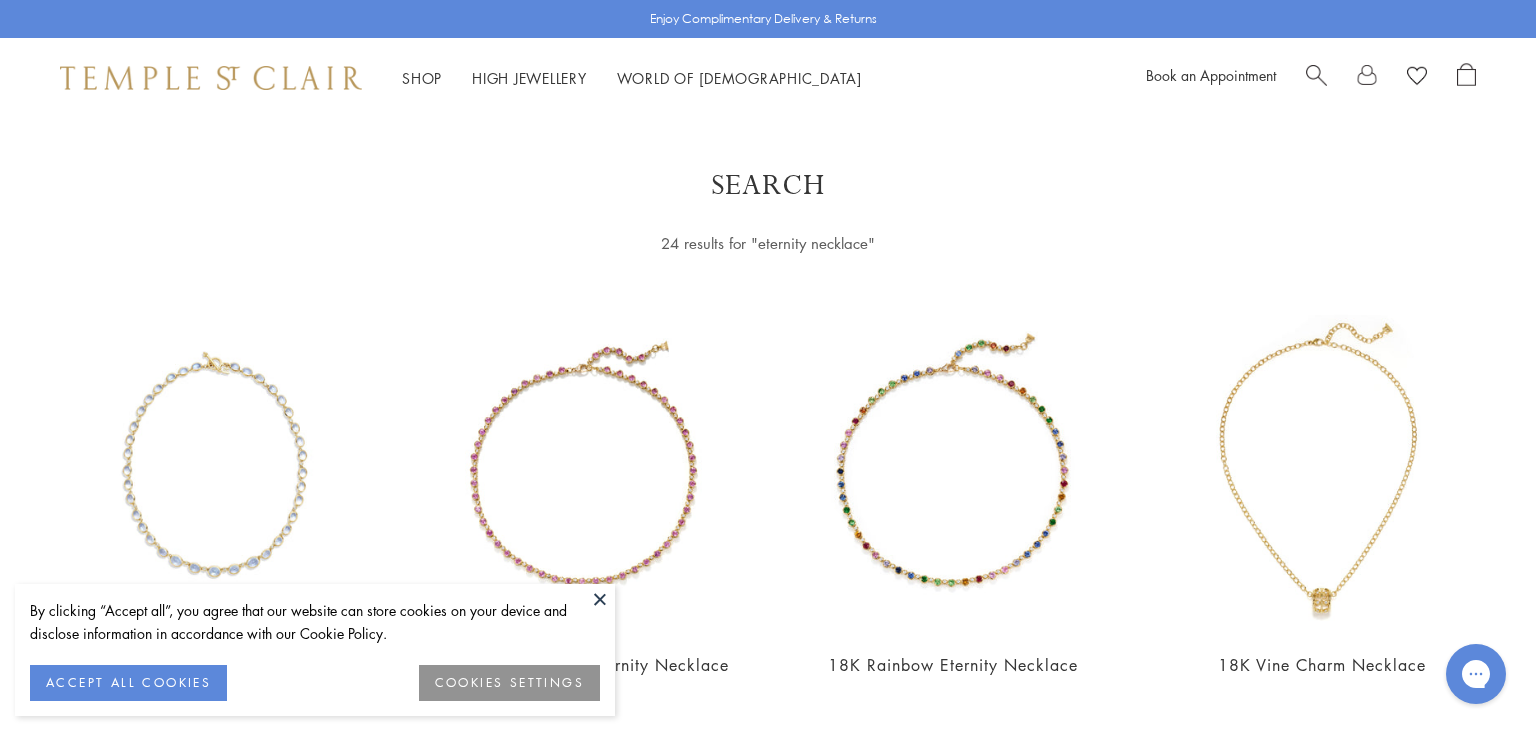 scroll, scrollTop: 0, scrollLeft: 0, axis: both 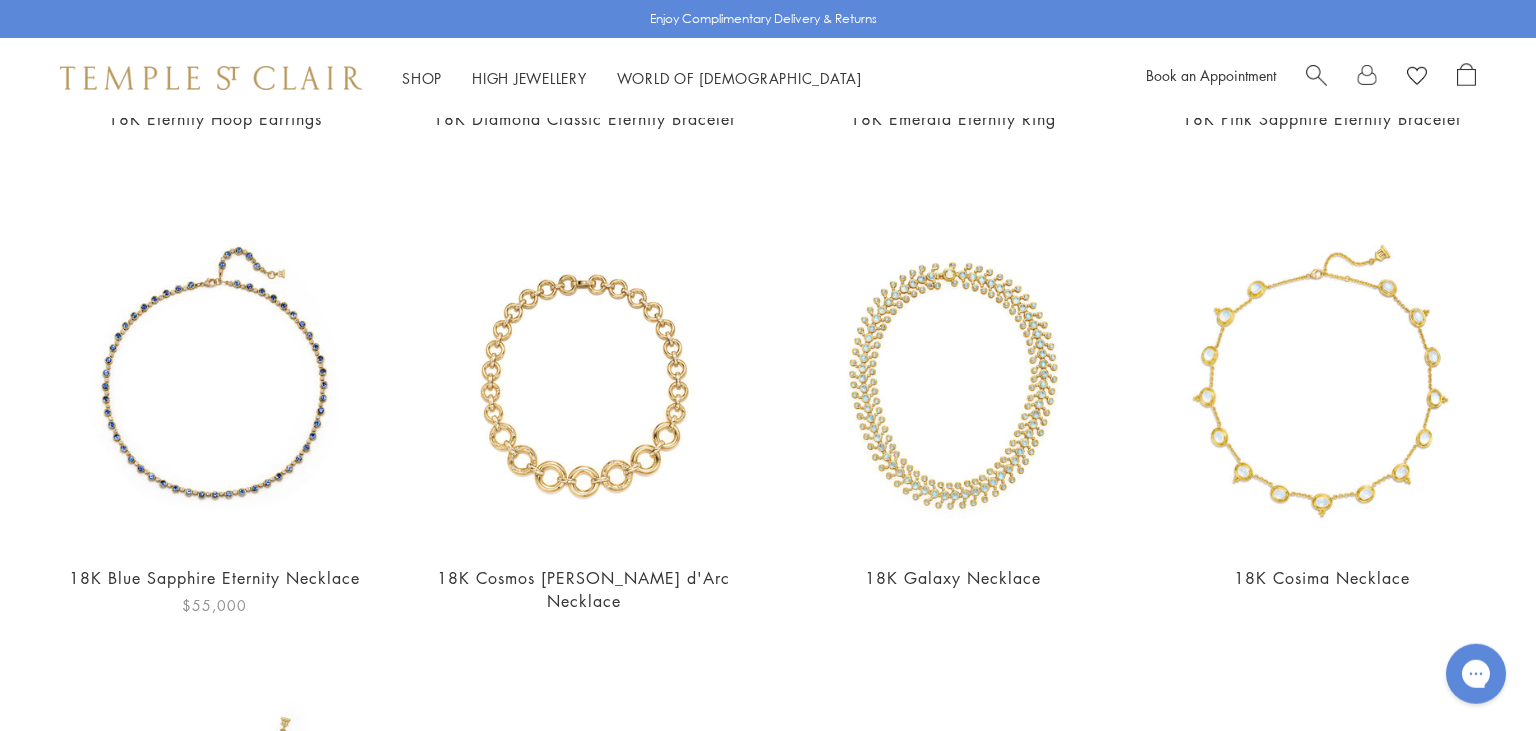 click at bounding box center [214, 382] 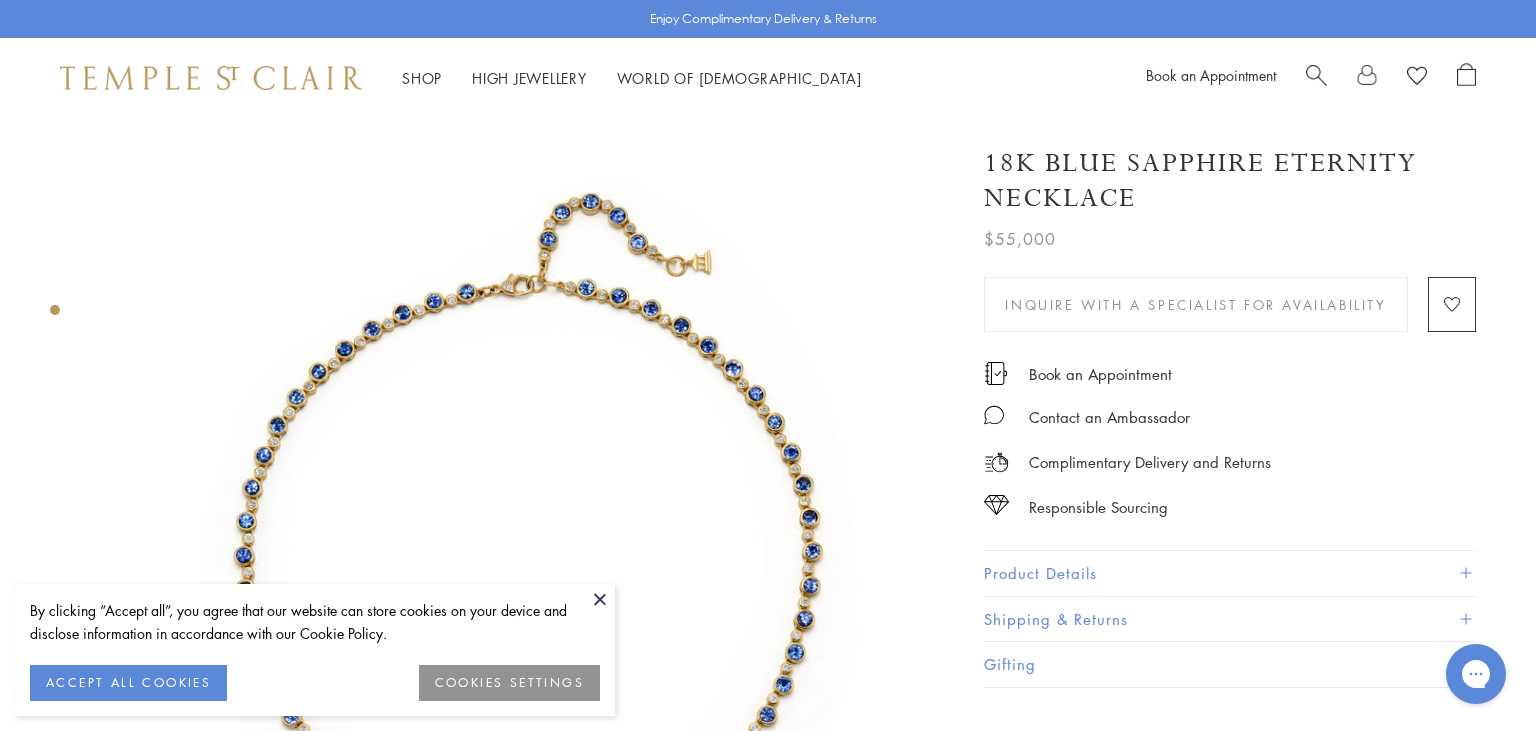 scroll, scrollTop: 0, scrollLeft: 0, axis: both 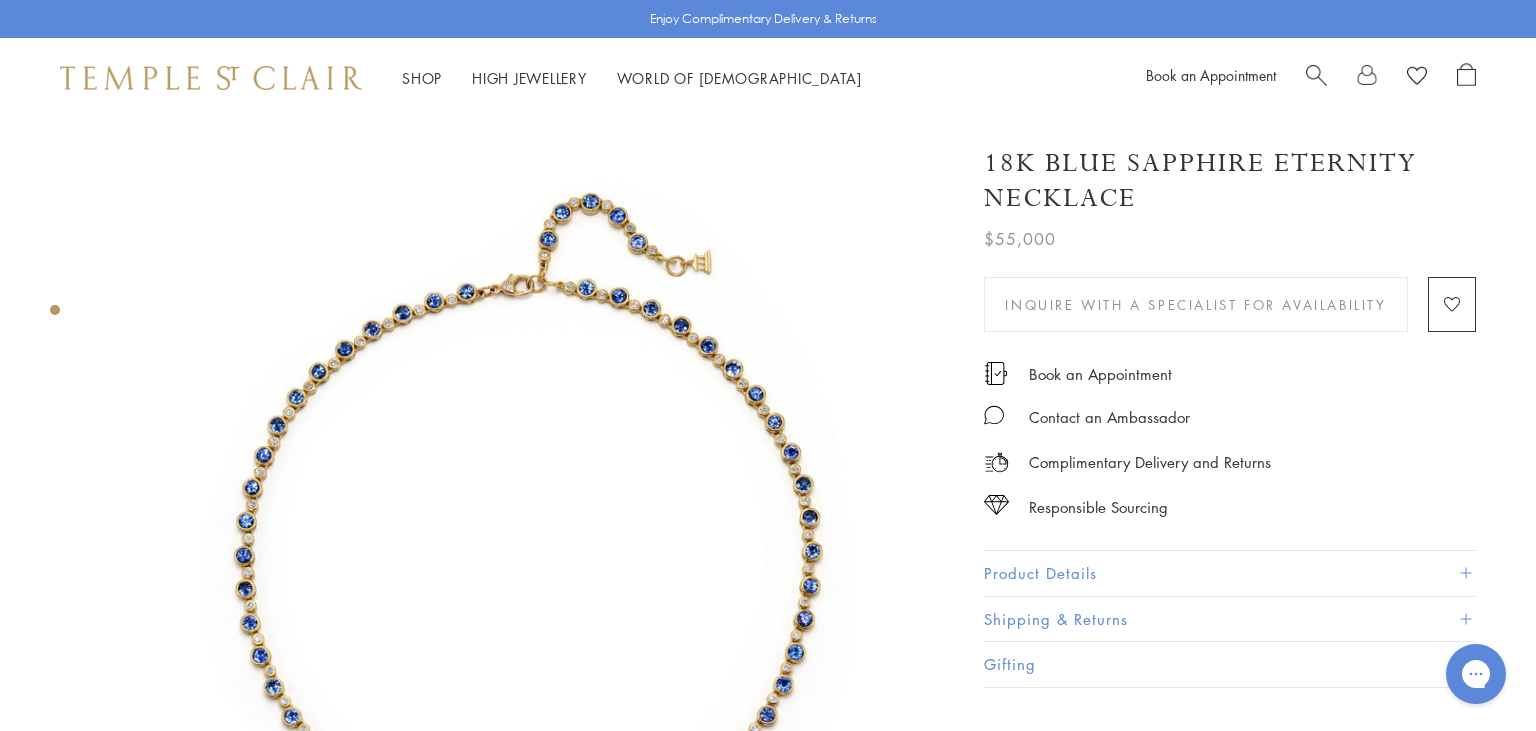 click on "Product Details" at bounding box center [1230, 573] 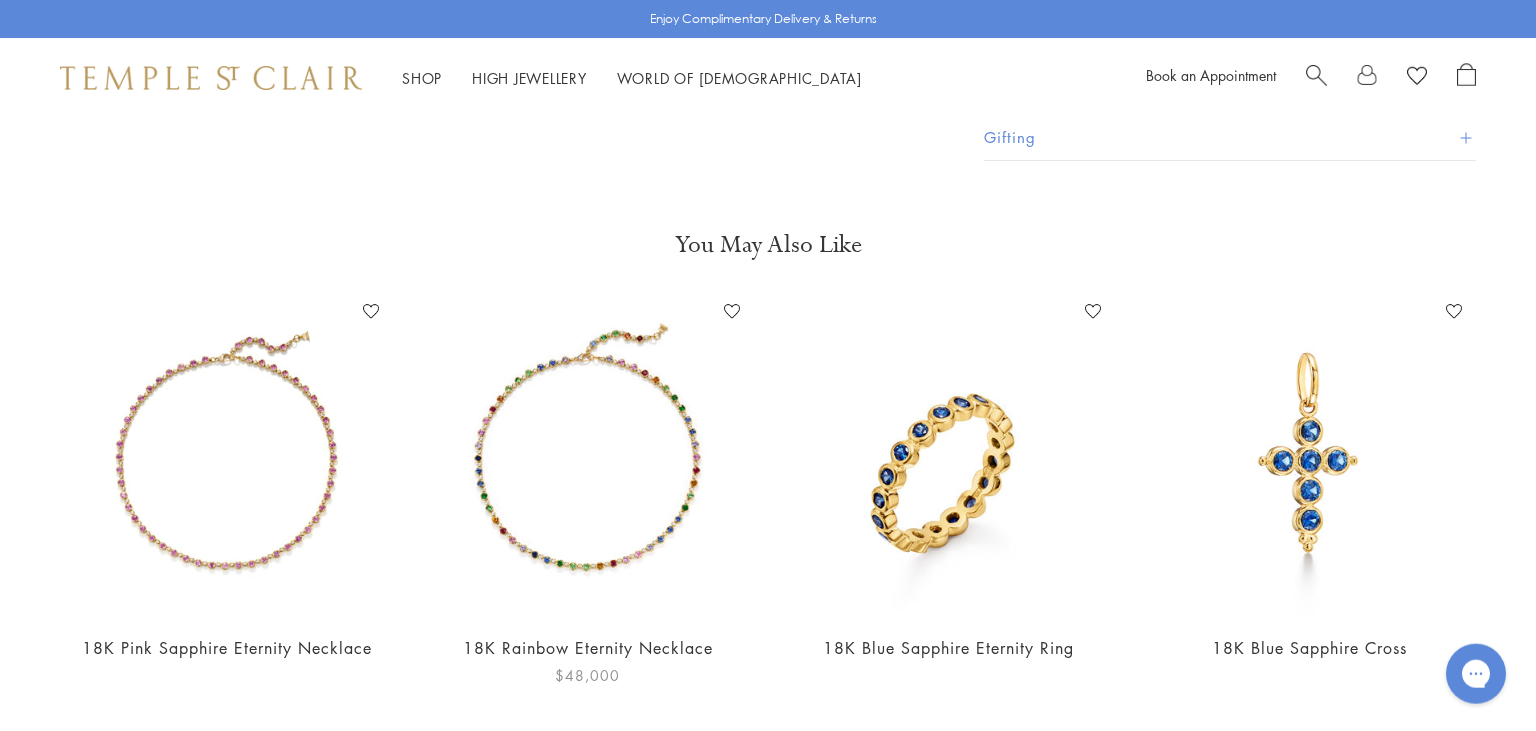 scroll, scrollTop: 890, scrollLeft: 0, axis: vertical 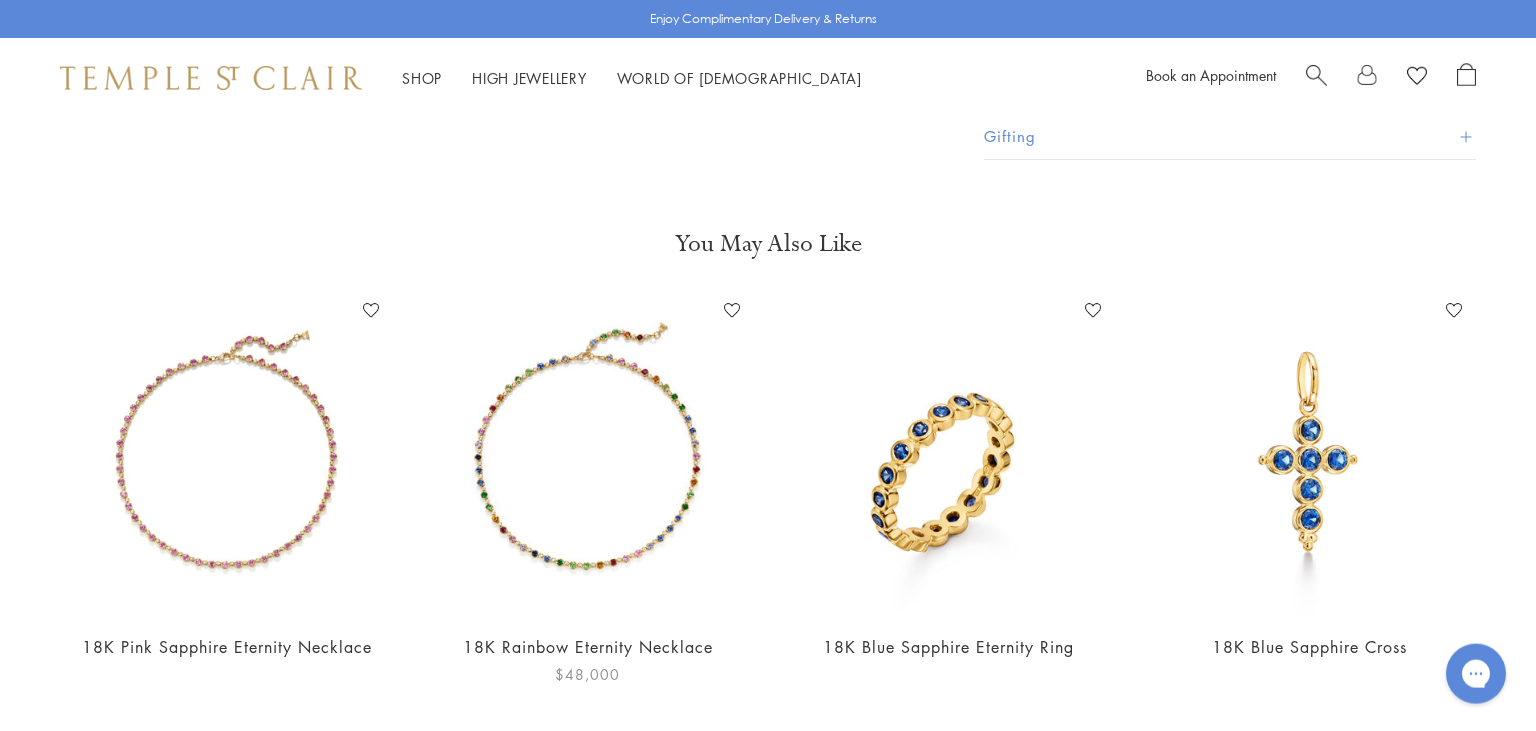 click at bounding box center [587, 455] 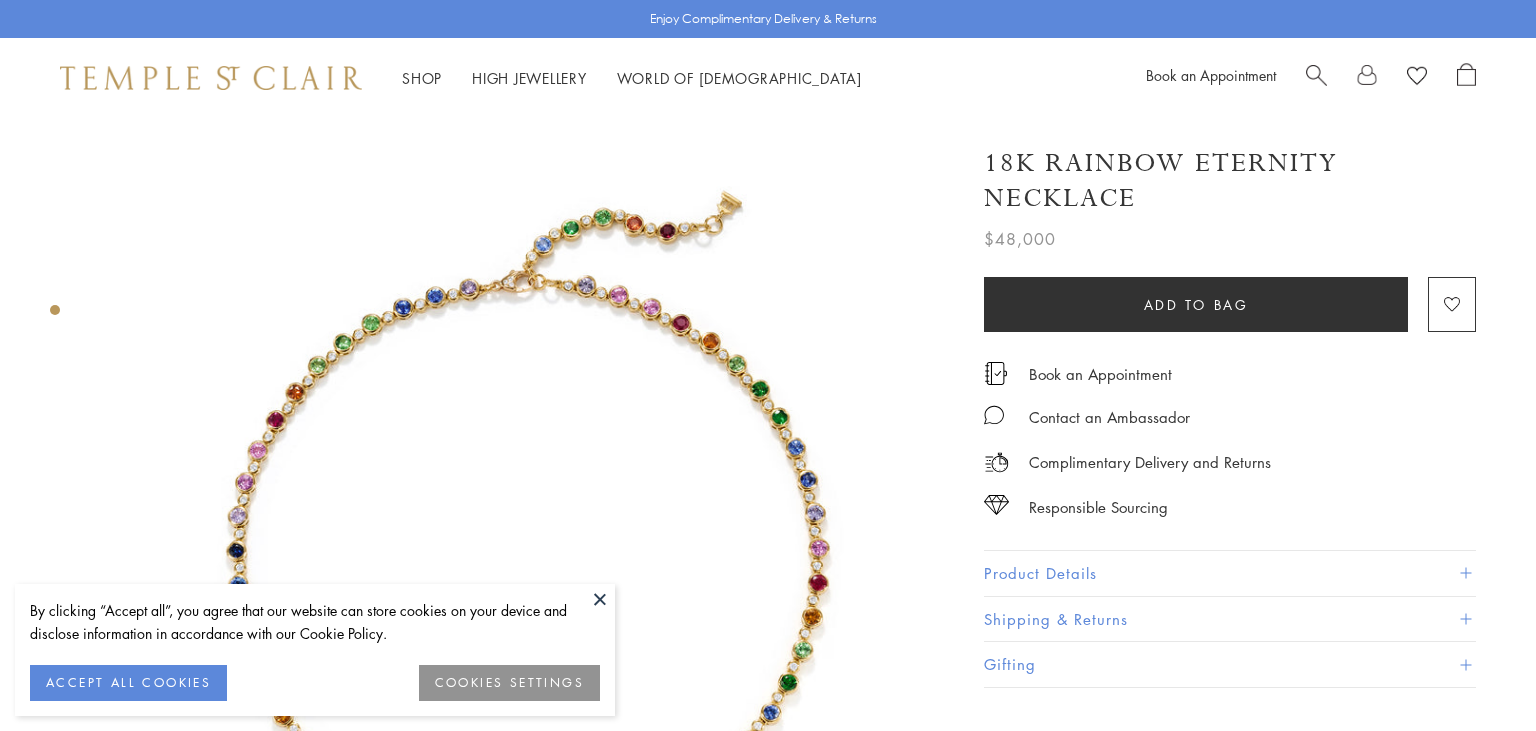 scroll, scrollTop: 0, scrollLeft: 0, axis: both 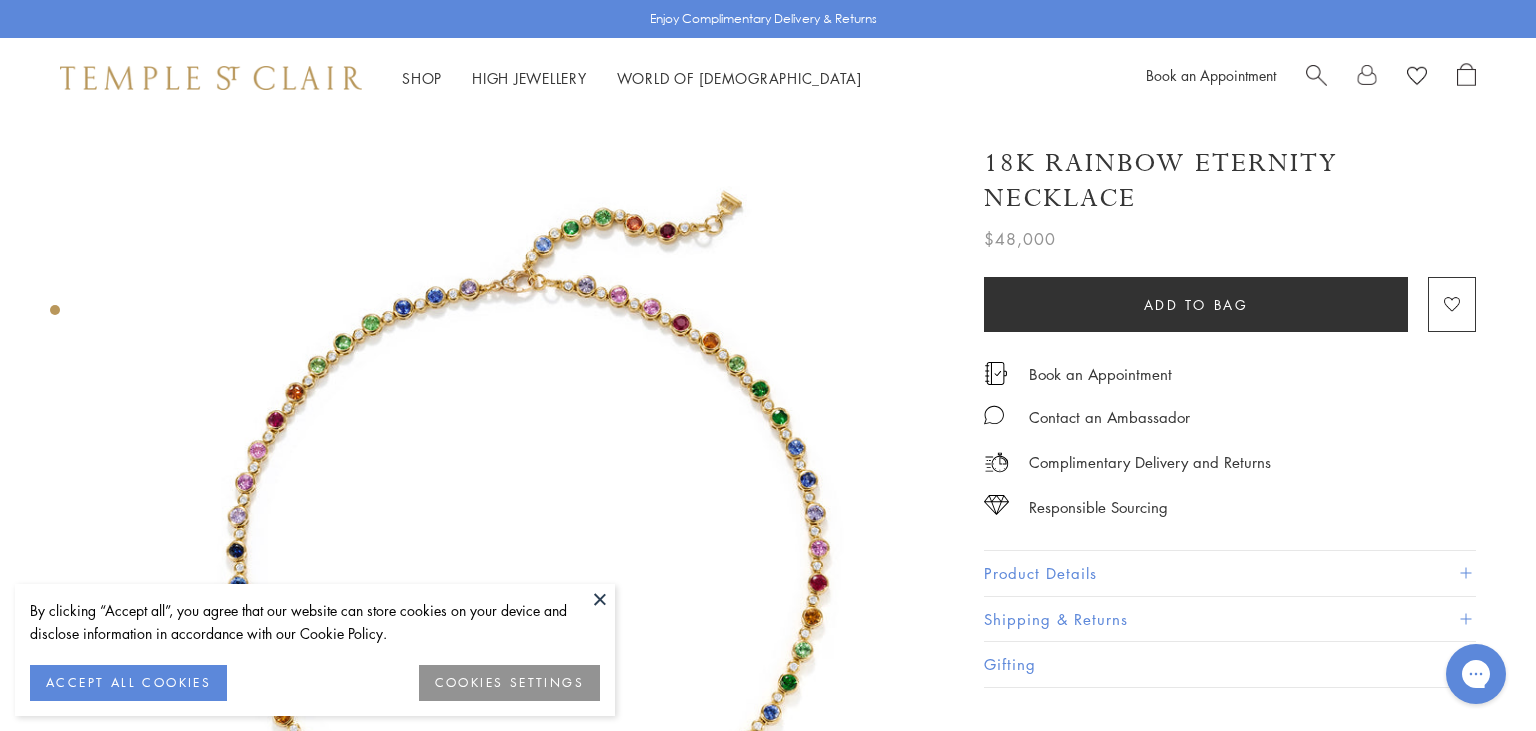 click at bounding box center (600, 599) 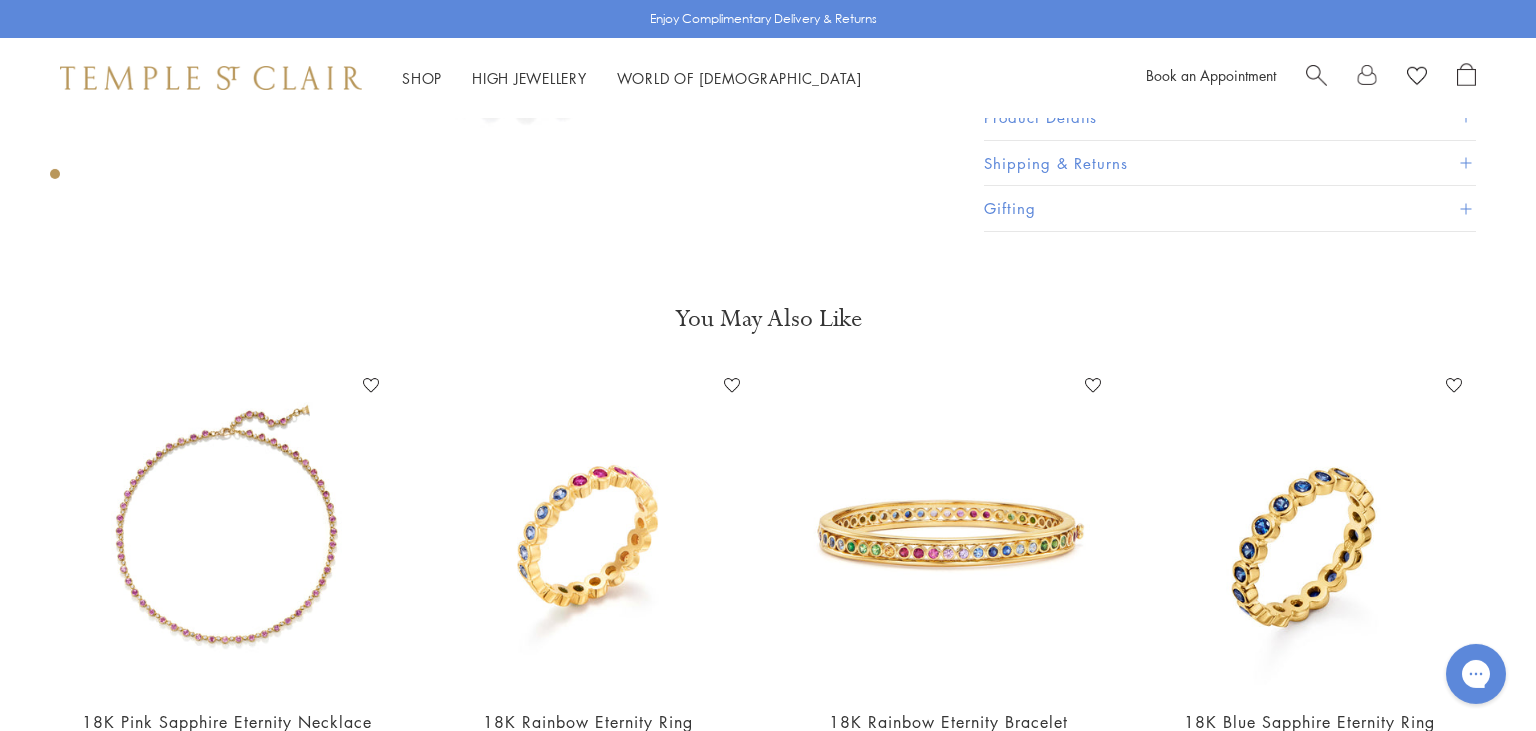 scroll, scrollTop: 935, scrollLeft: 0, axis: vertical 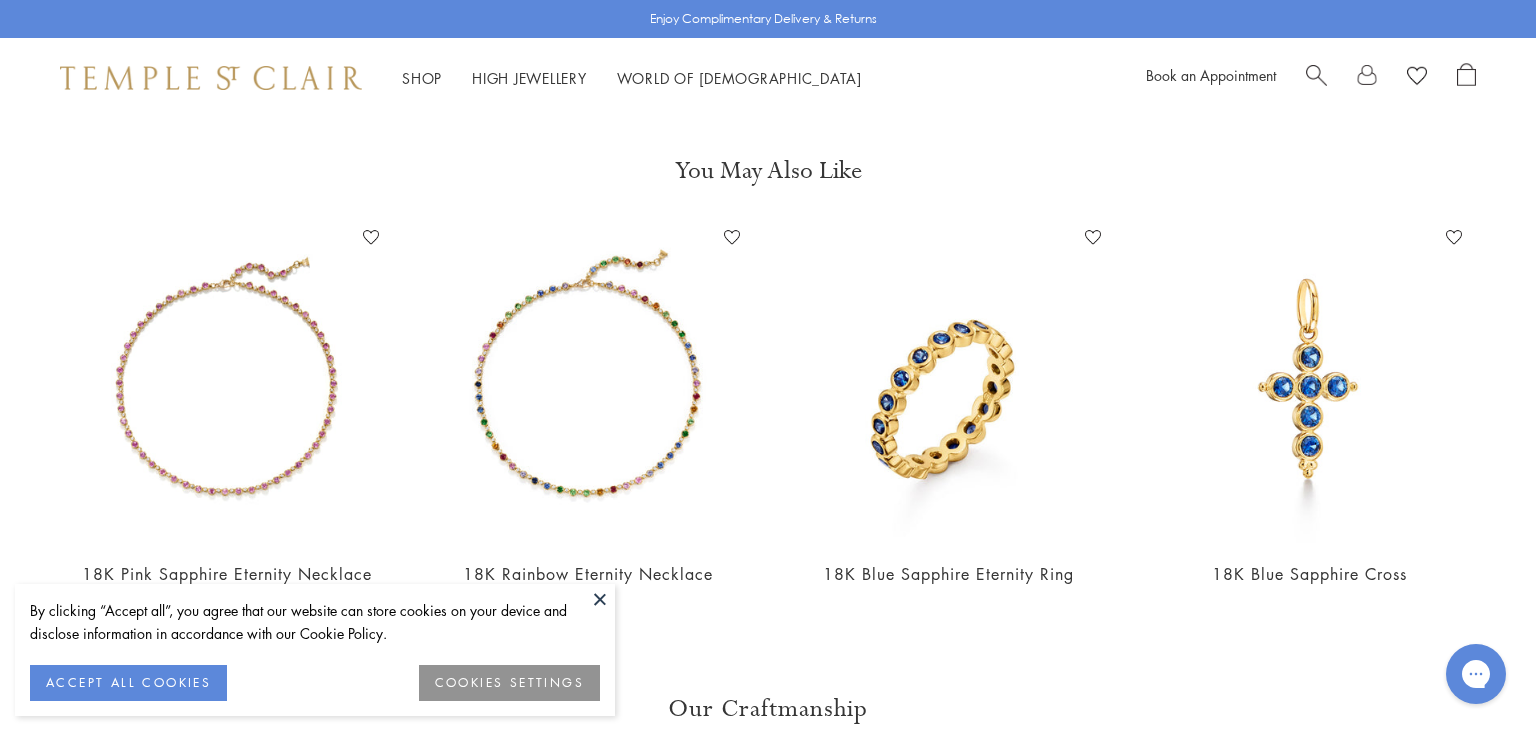 click at bounding box center (600, 599) 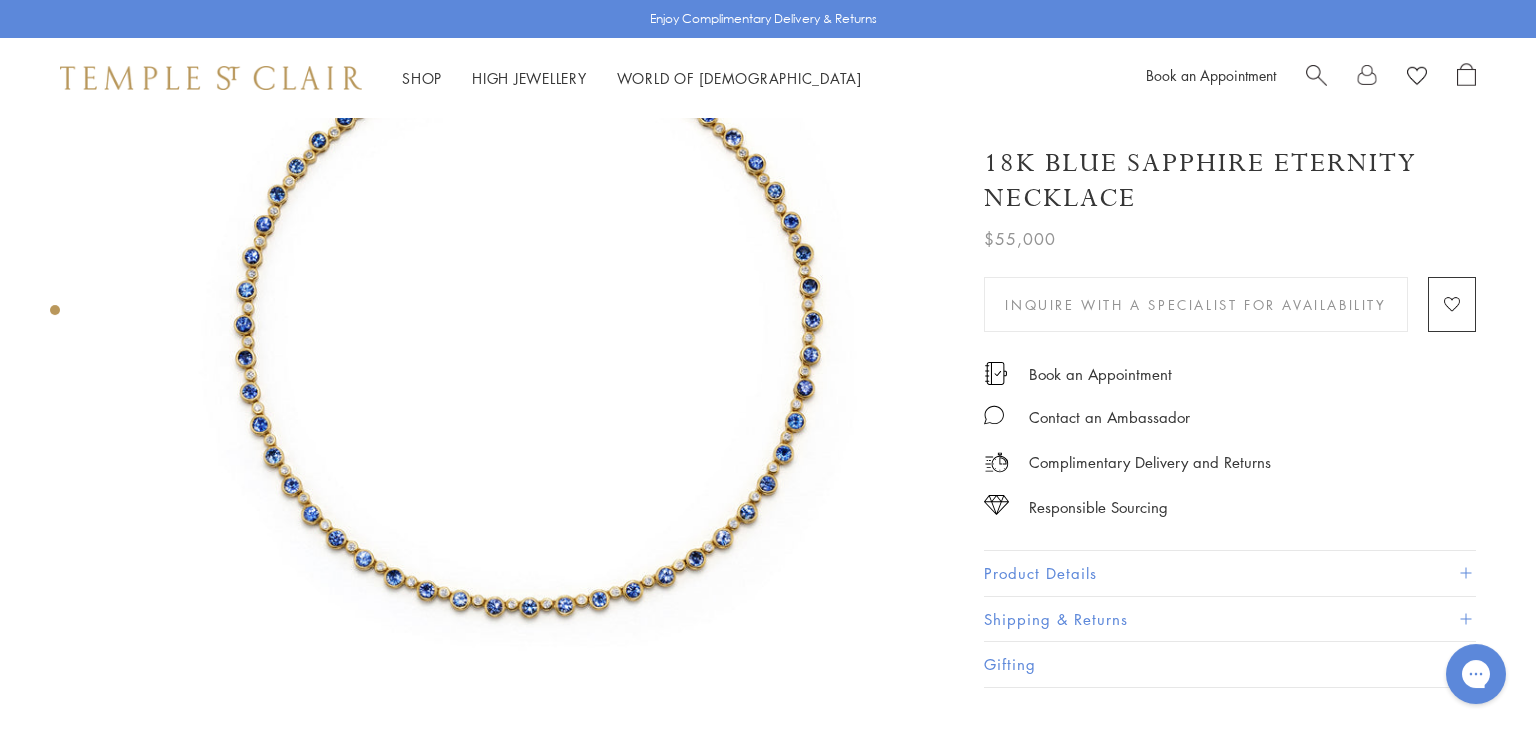 scroll, scrollTop: 0, scrollLeft: 0, axis: both 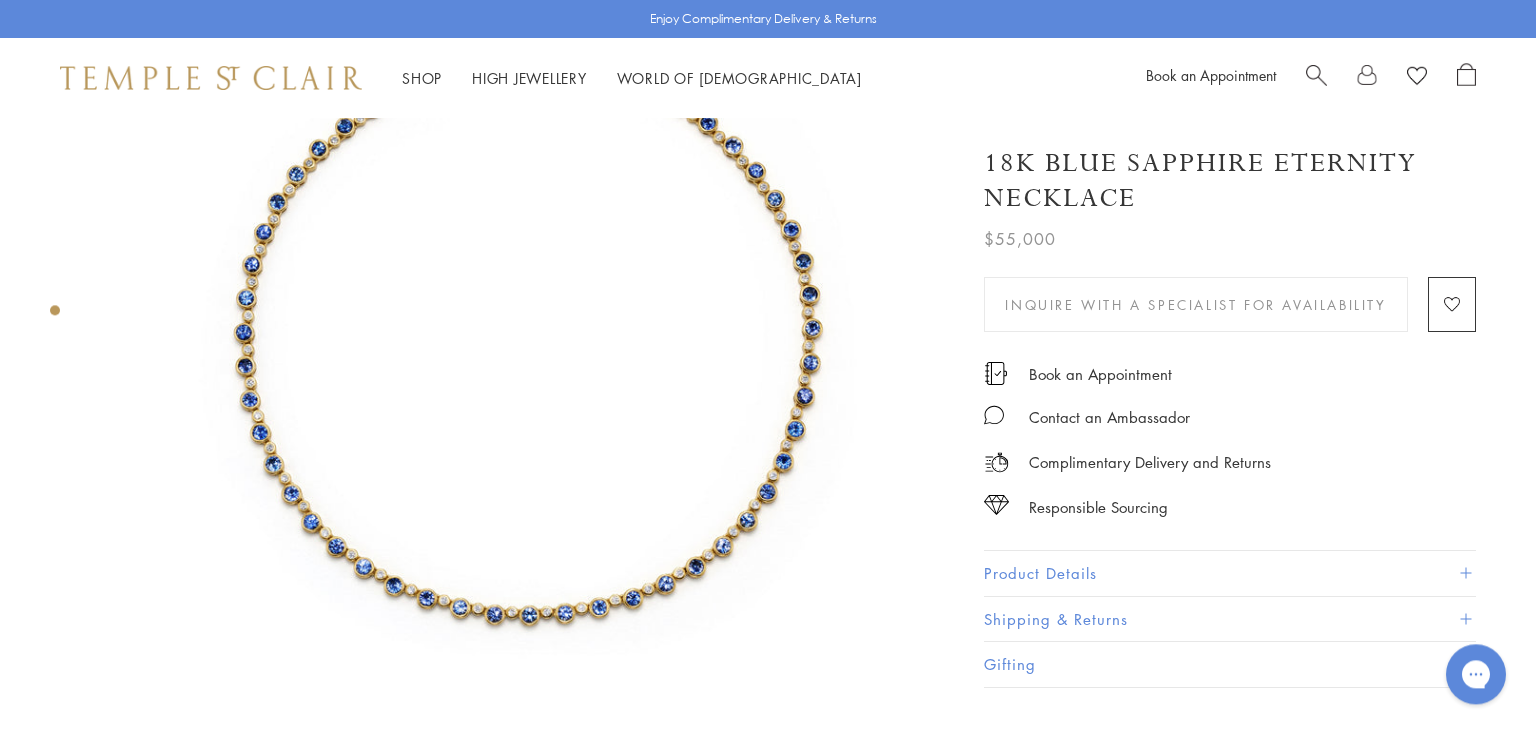 click on "Product Details" at bounding box center [1230, 573] 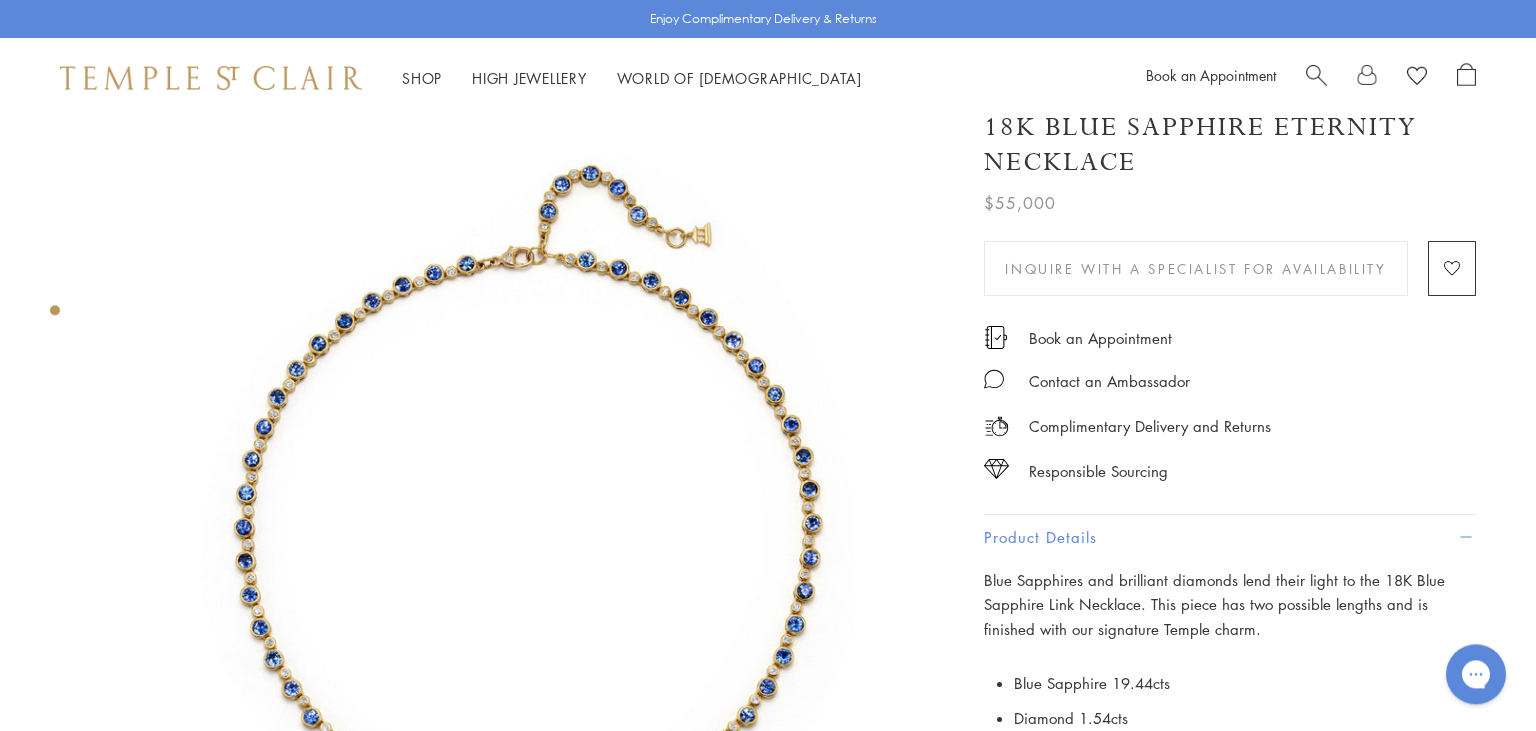 scroll, scrollTop: 0, scrollLeft: 0, axis: both 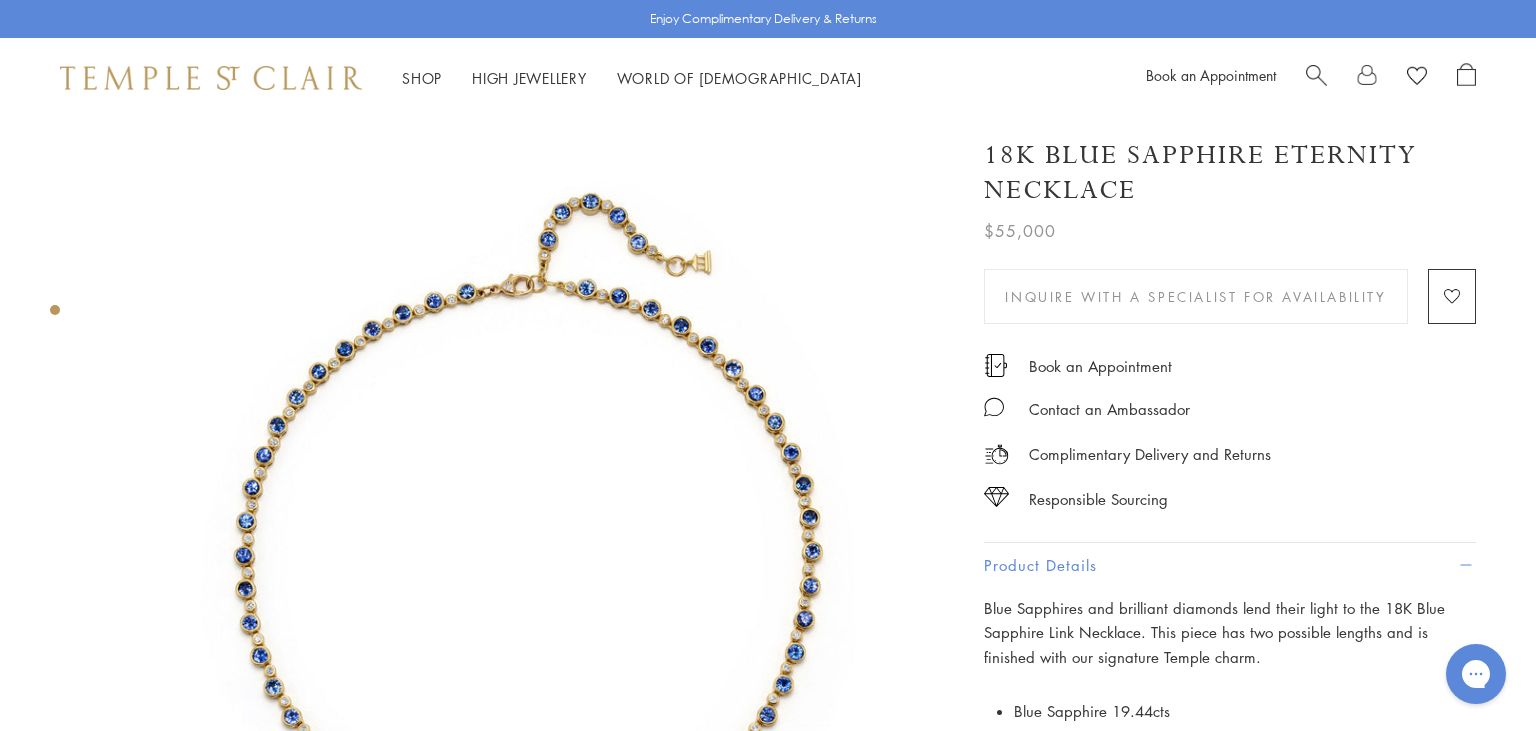 click at bounding box center (1316, 73) 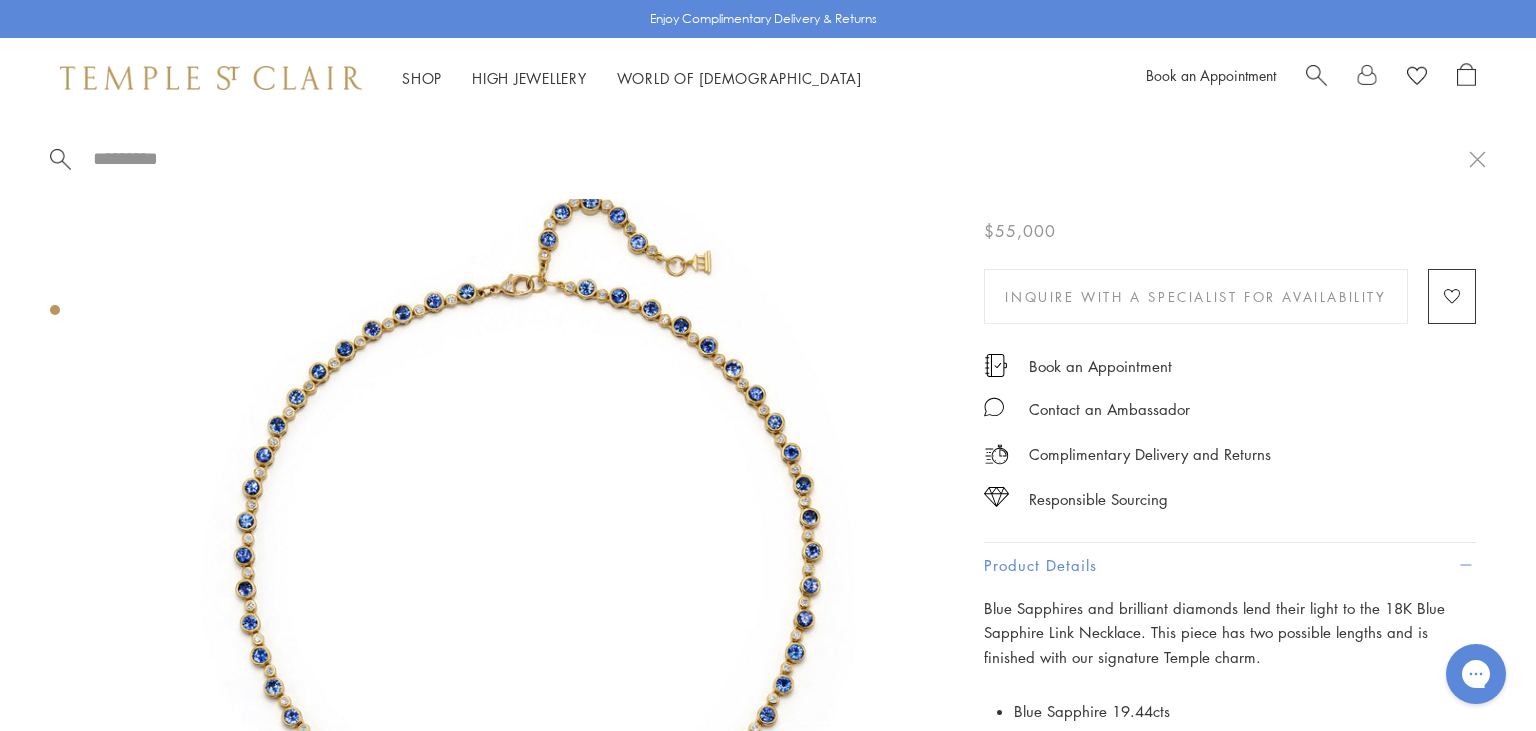 type on "*" 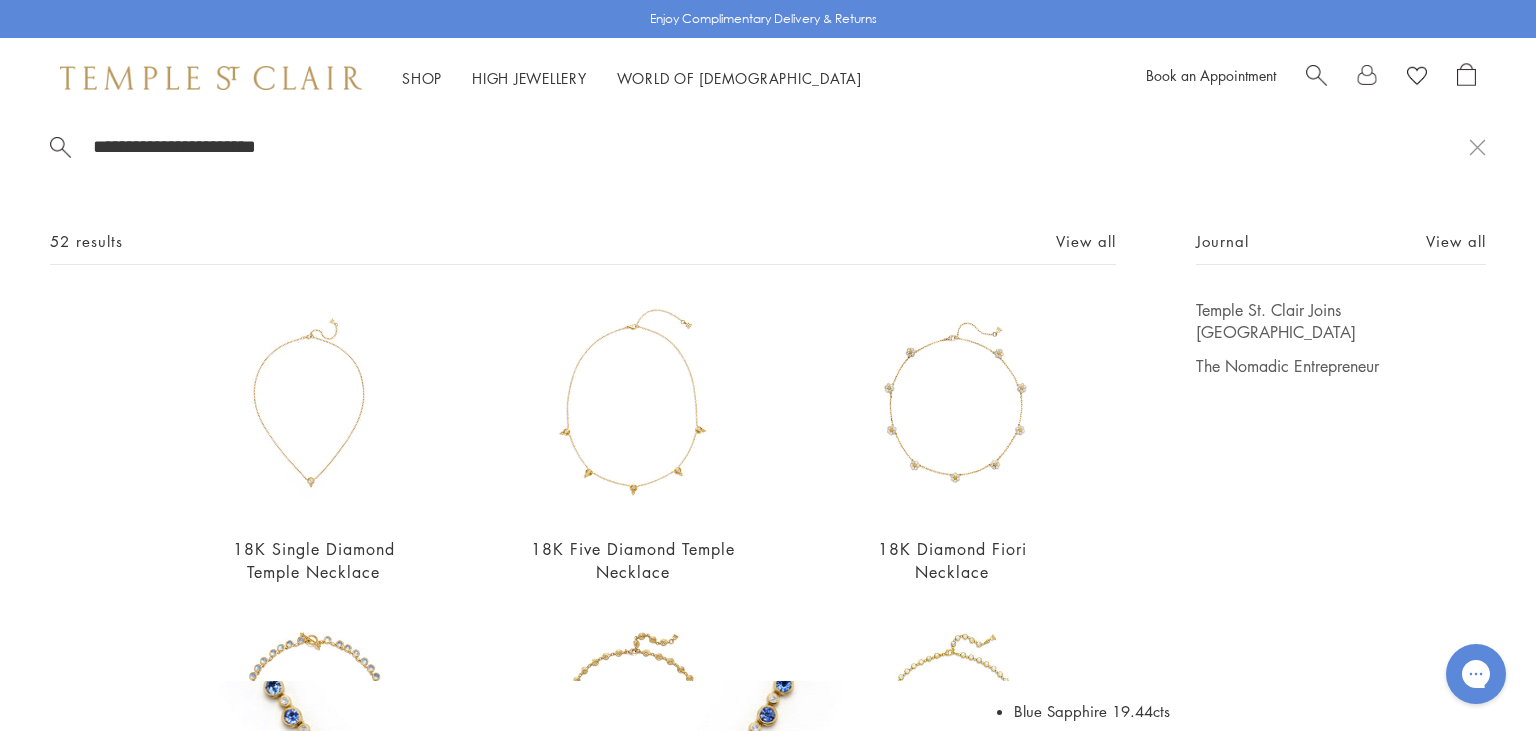 scroll, scrollTop: 0, scrollLeft: 0, axis: both 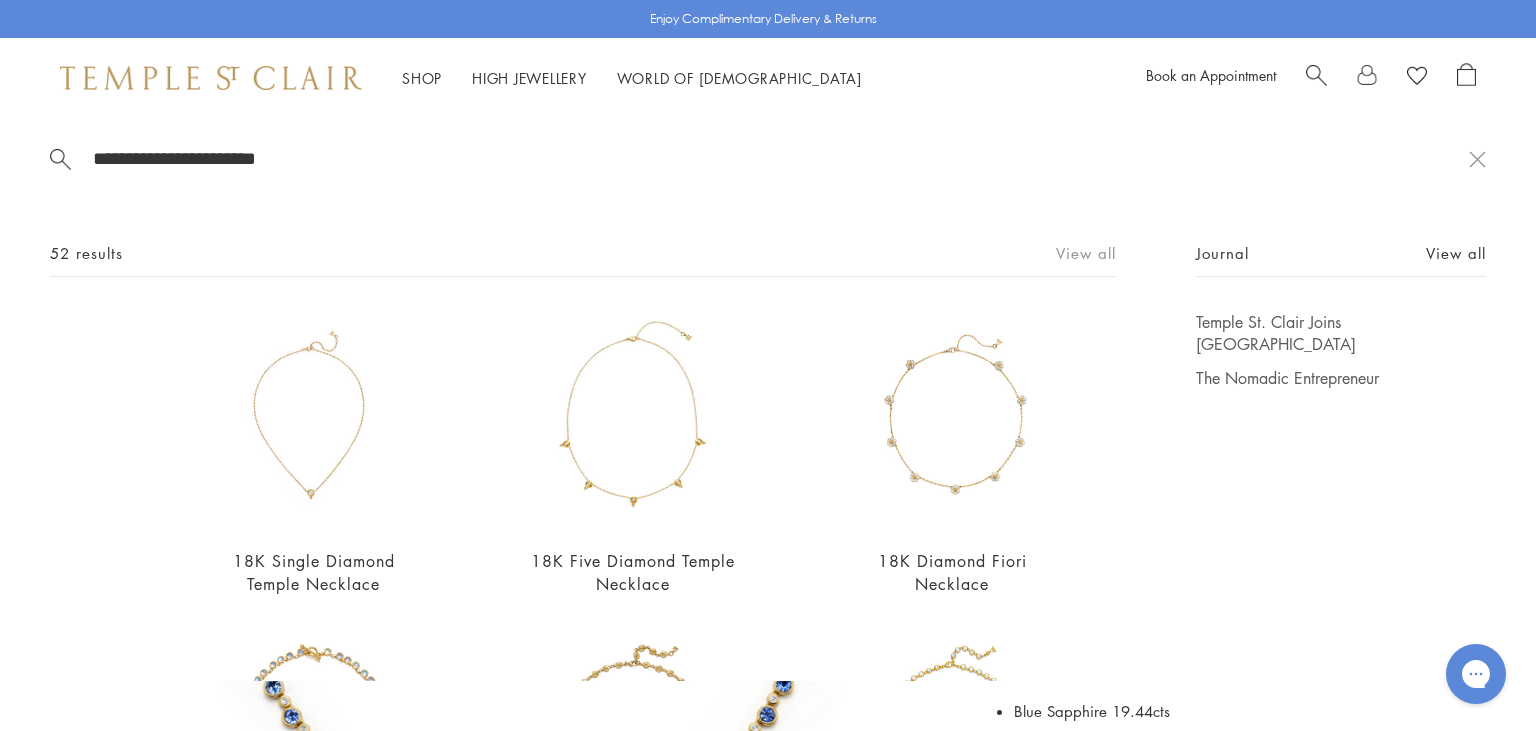 type on "**********" 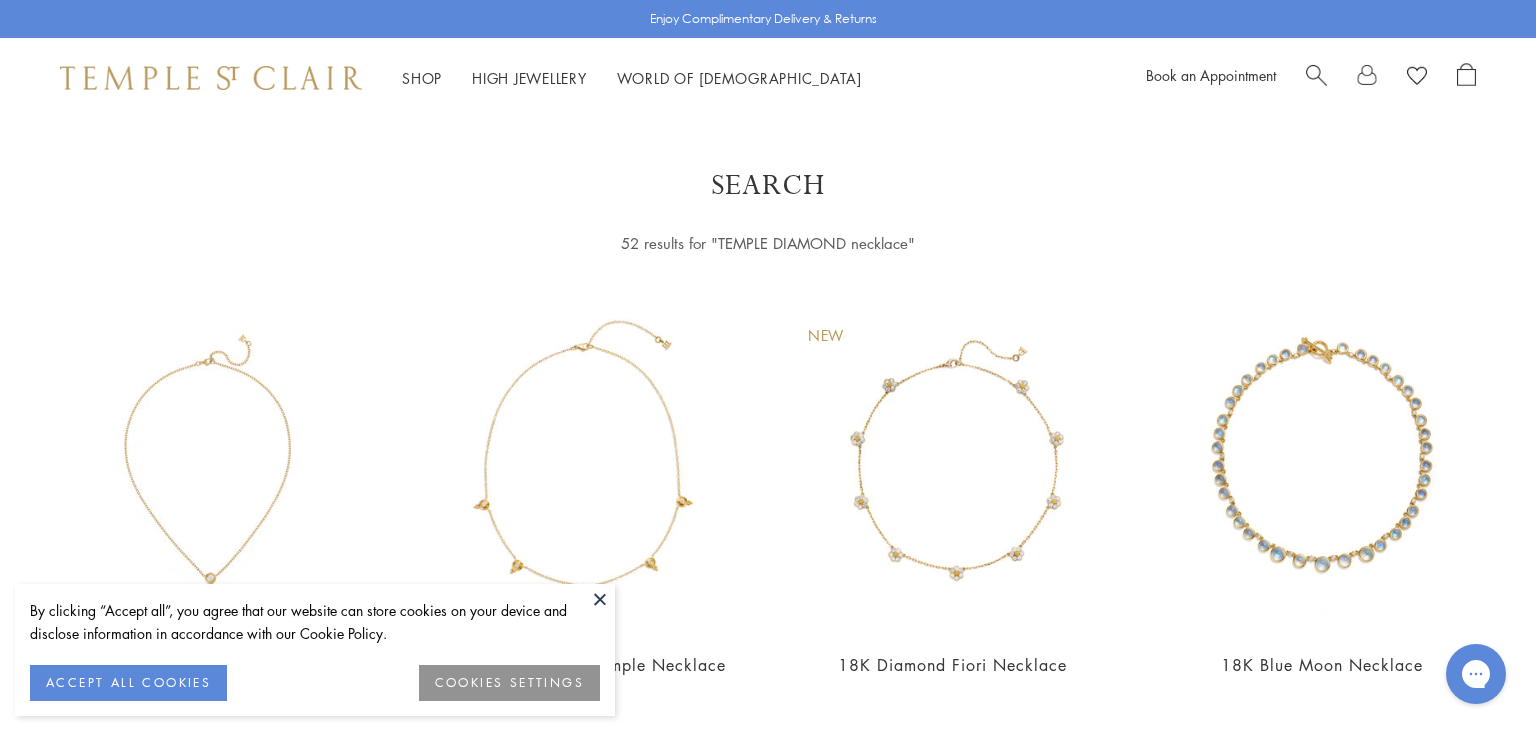 scroll, scrollTop: 0, scrollLeft: 0, axis: both 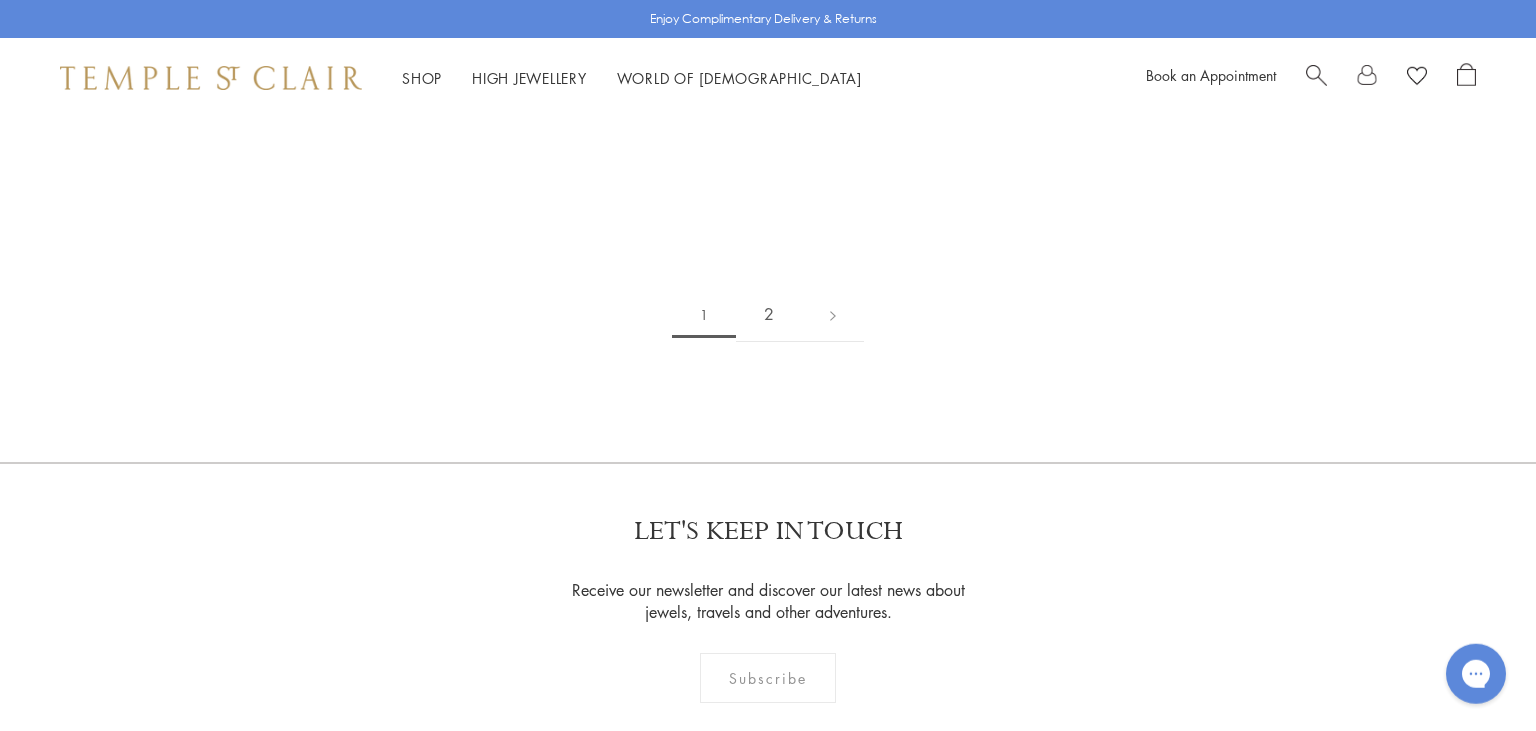 click on "2" at bounding box center (769, 314) 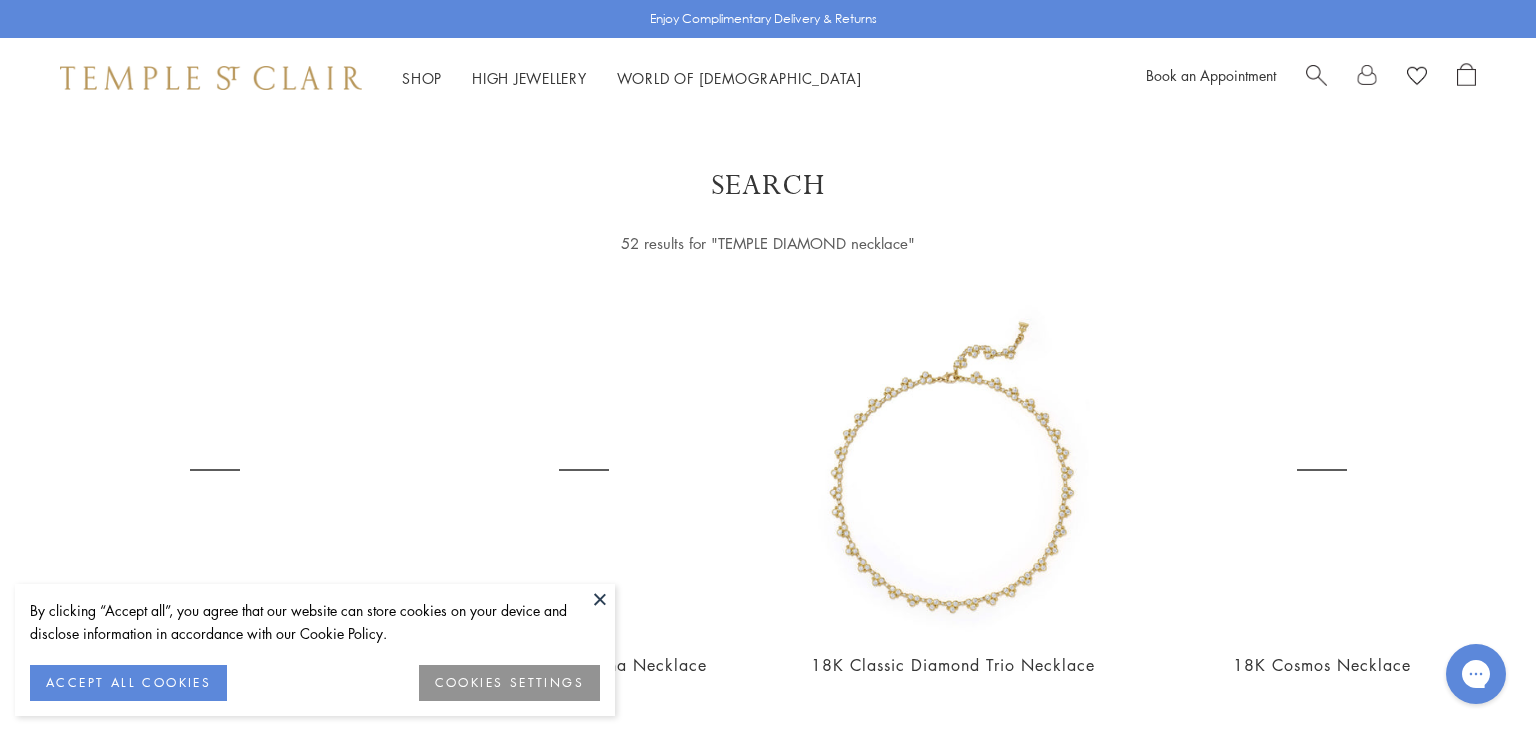scroll, scrollTop: 0, scrollLeft: 0, axis: both 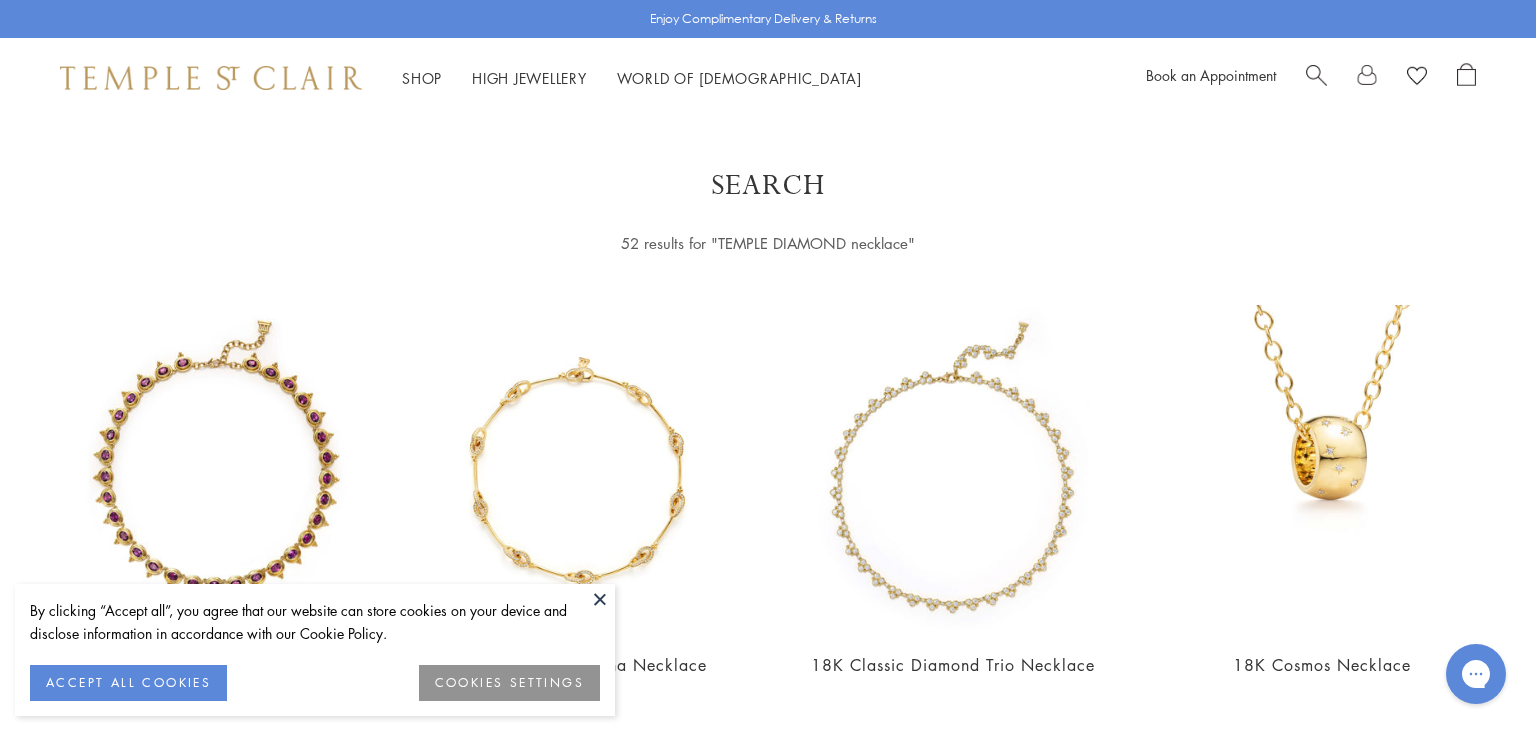 click at bounding box center [600, 599] 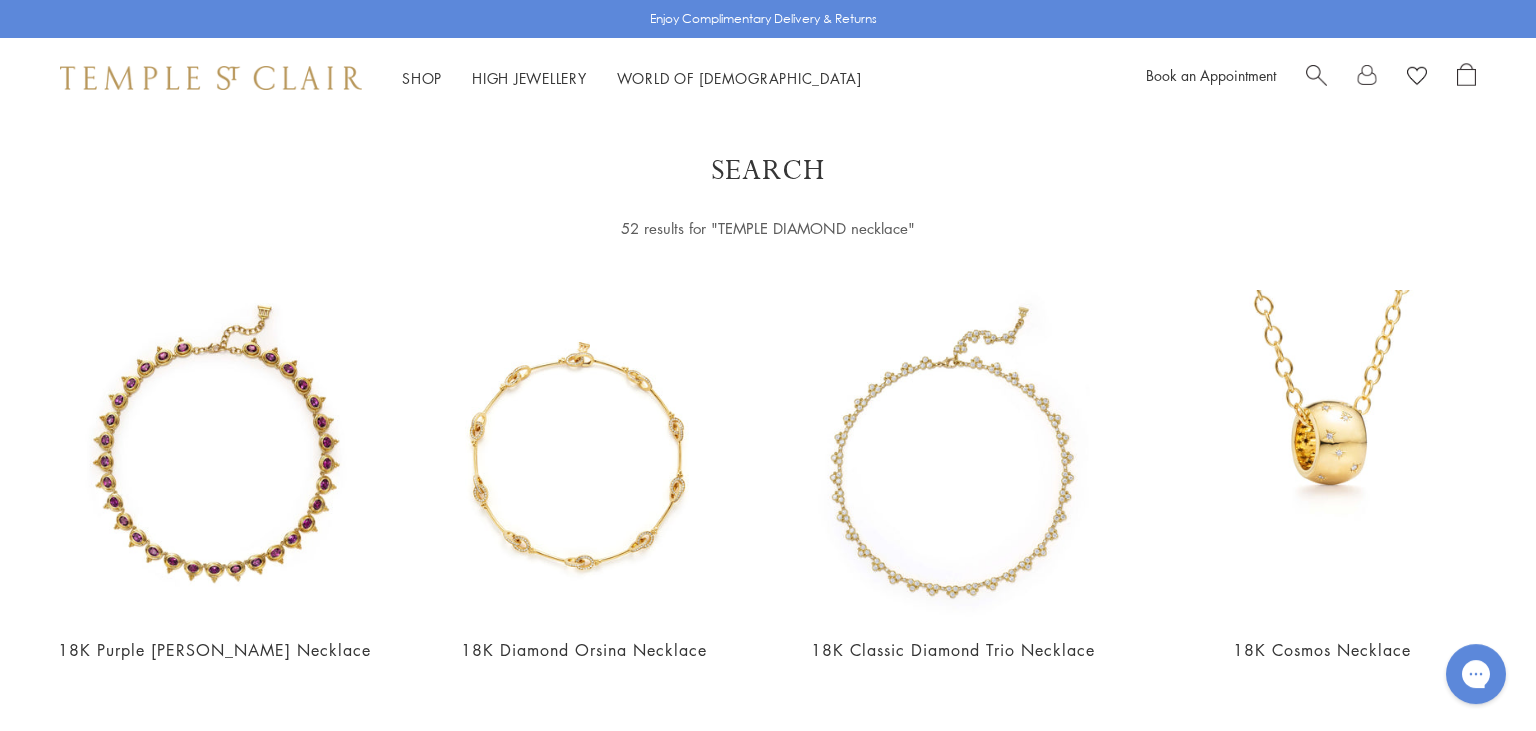 scroll, scrollTop: 0, scrollLeft: 0, axis: both 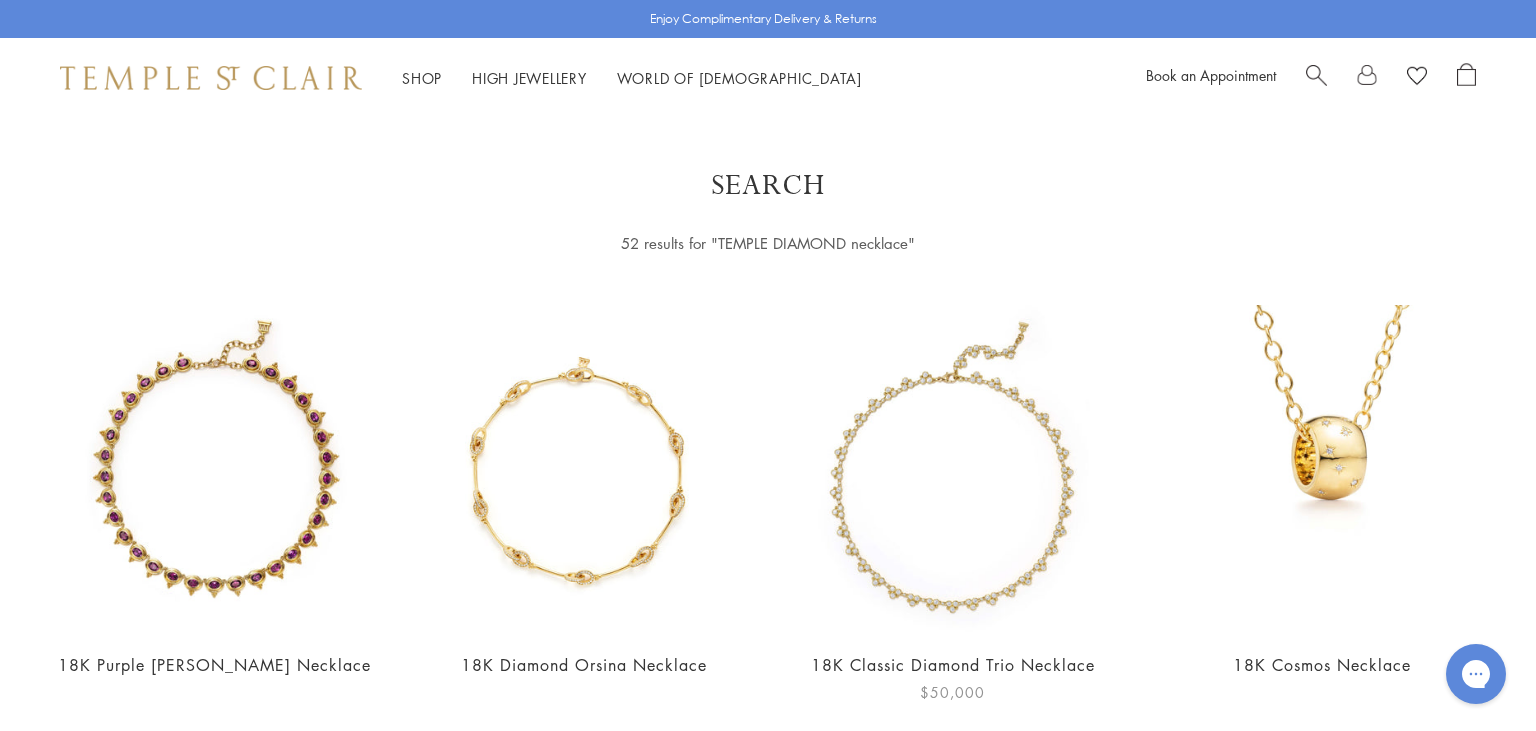 click at bounding box center [952, 469] 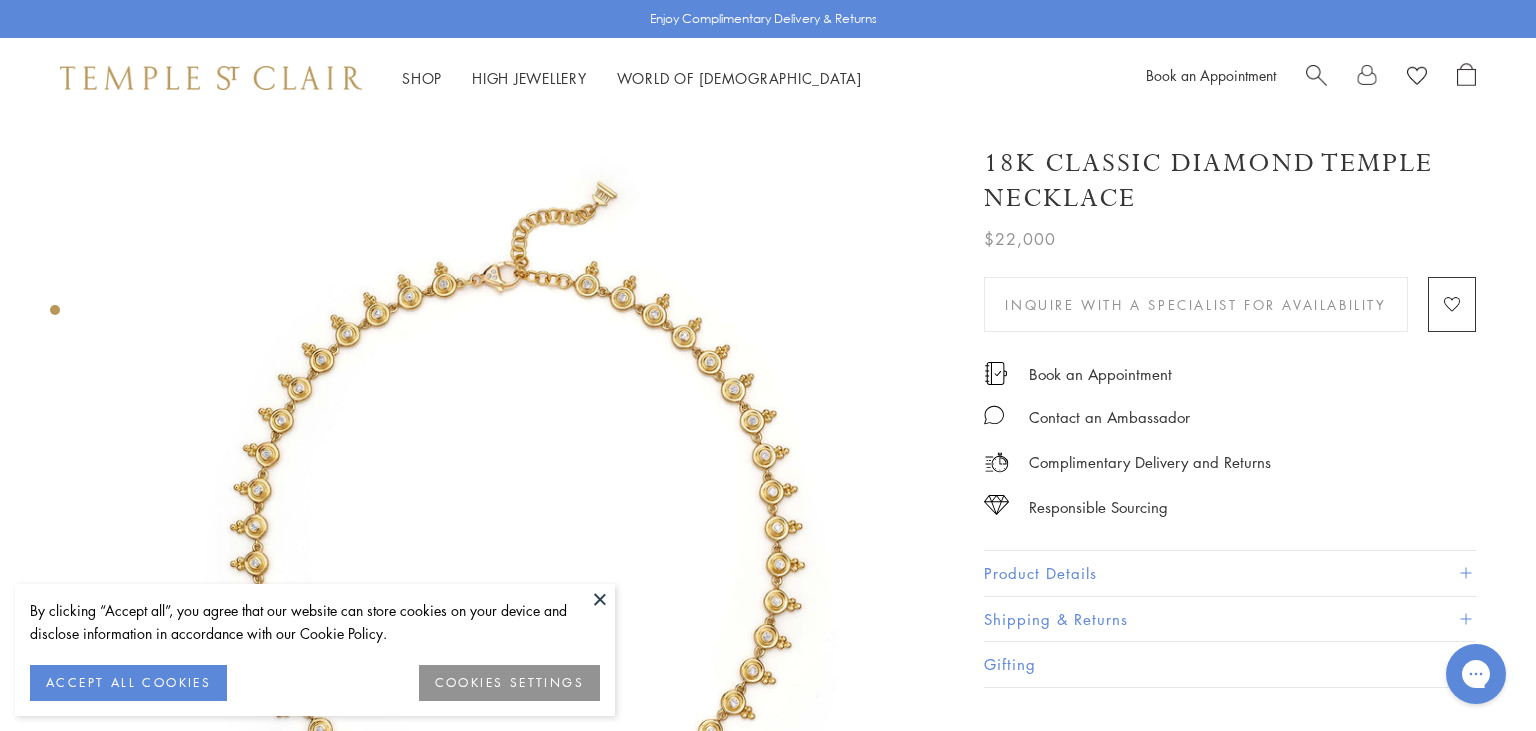 scroll, scrollTop: 0, scrollLeft: 0, axis: both 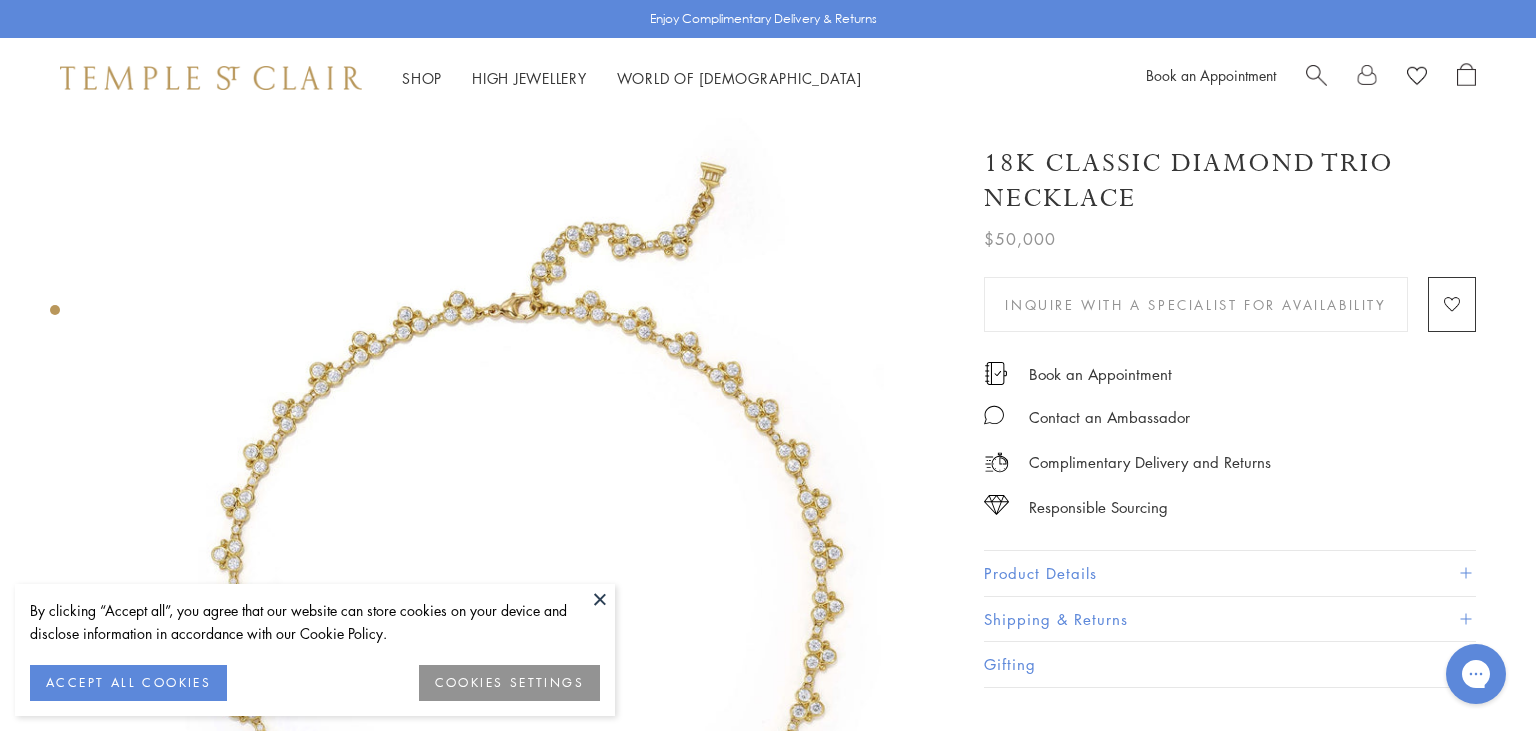 click at bounding box center (600, 599) 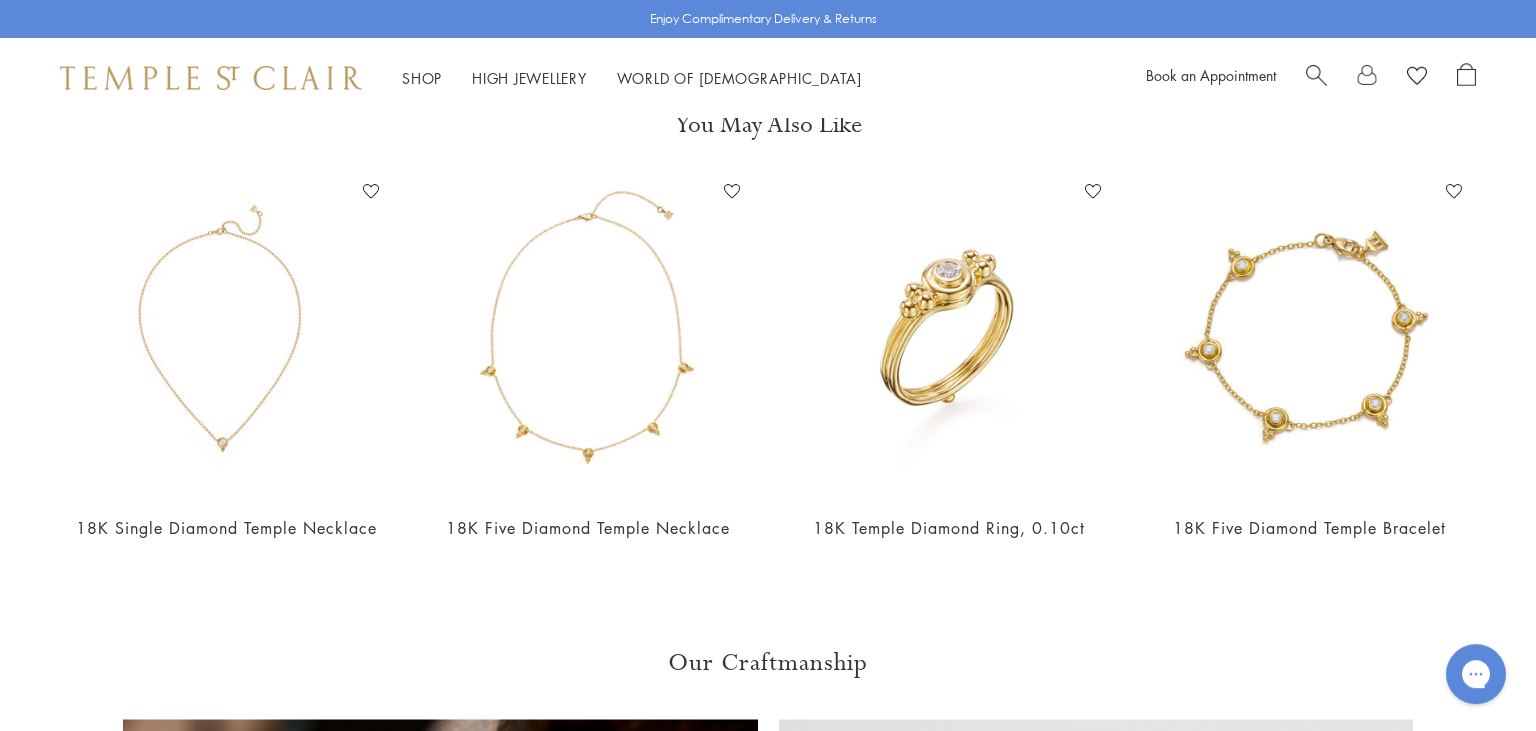 scroll, scrollTop: 932, scrollLeft: 0, axis: vertical 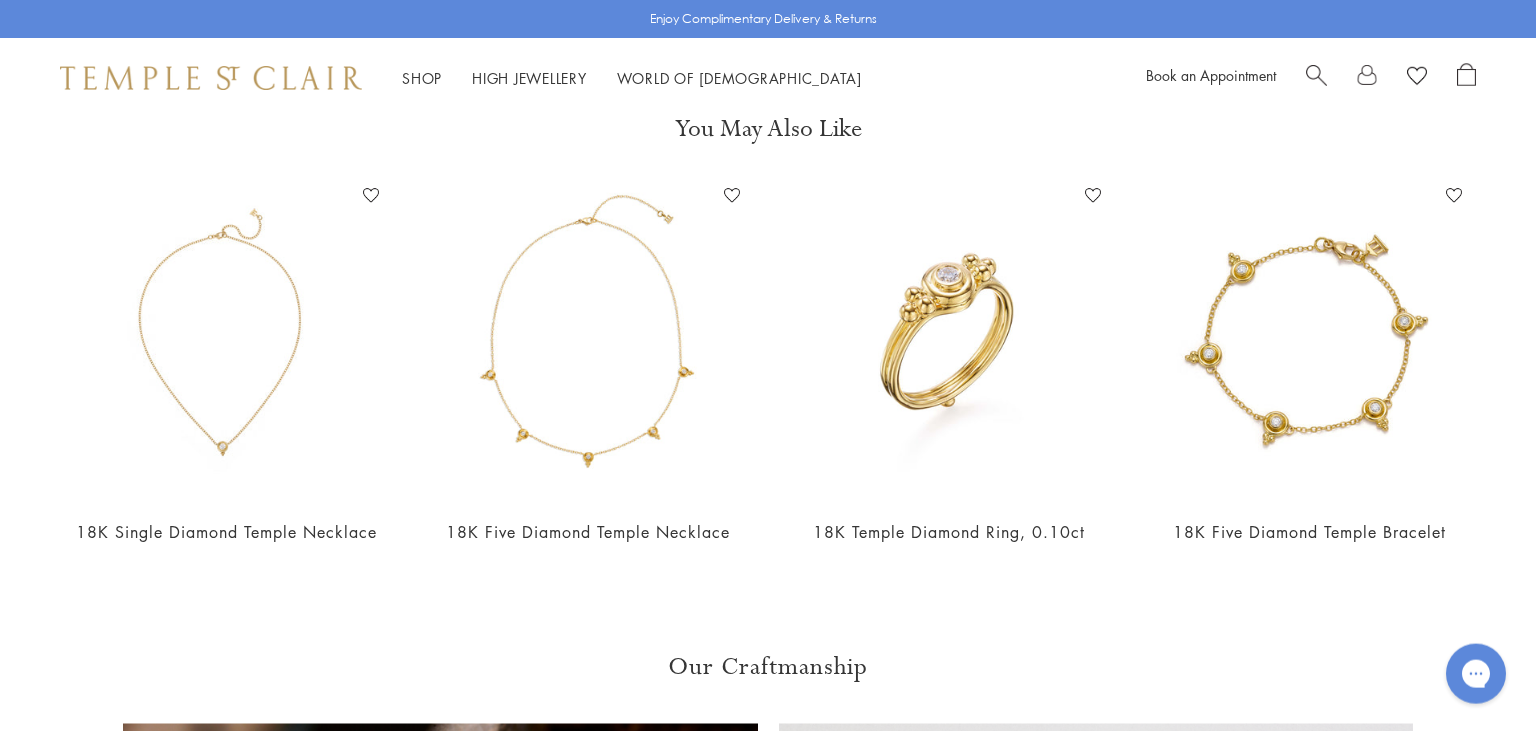 click at bounding box center [1316, 73] 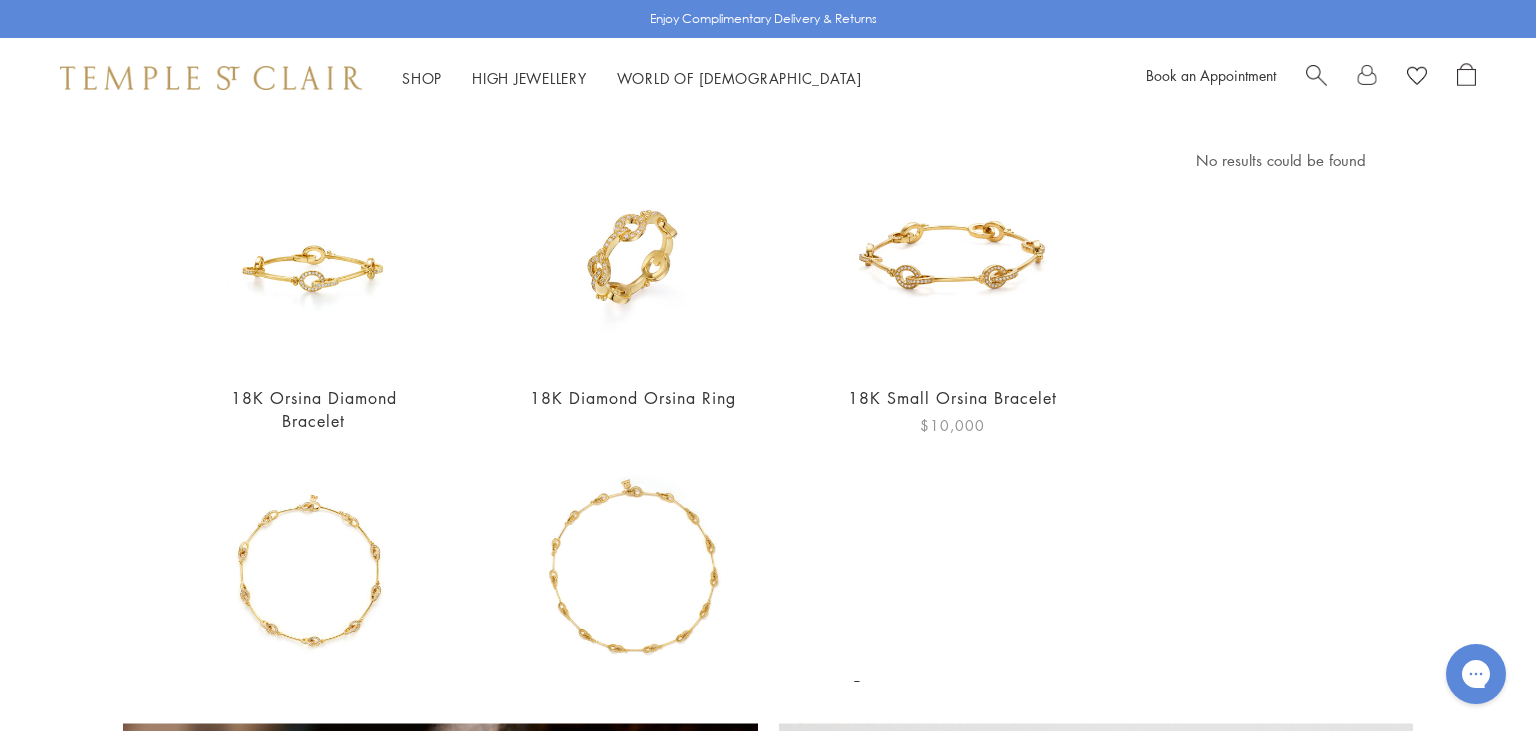 scroll, scrollTop: 162, scrollLeft: 0, axis: vertical 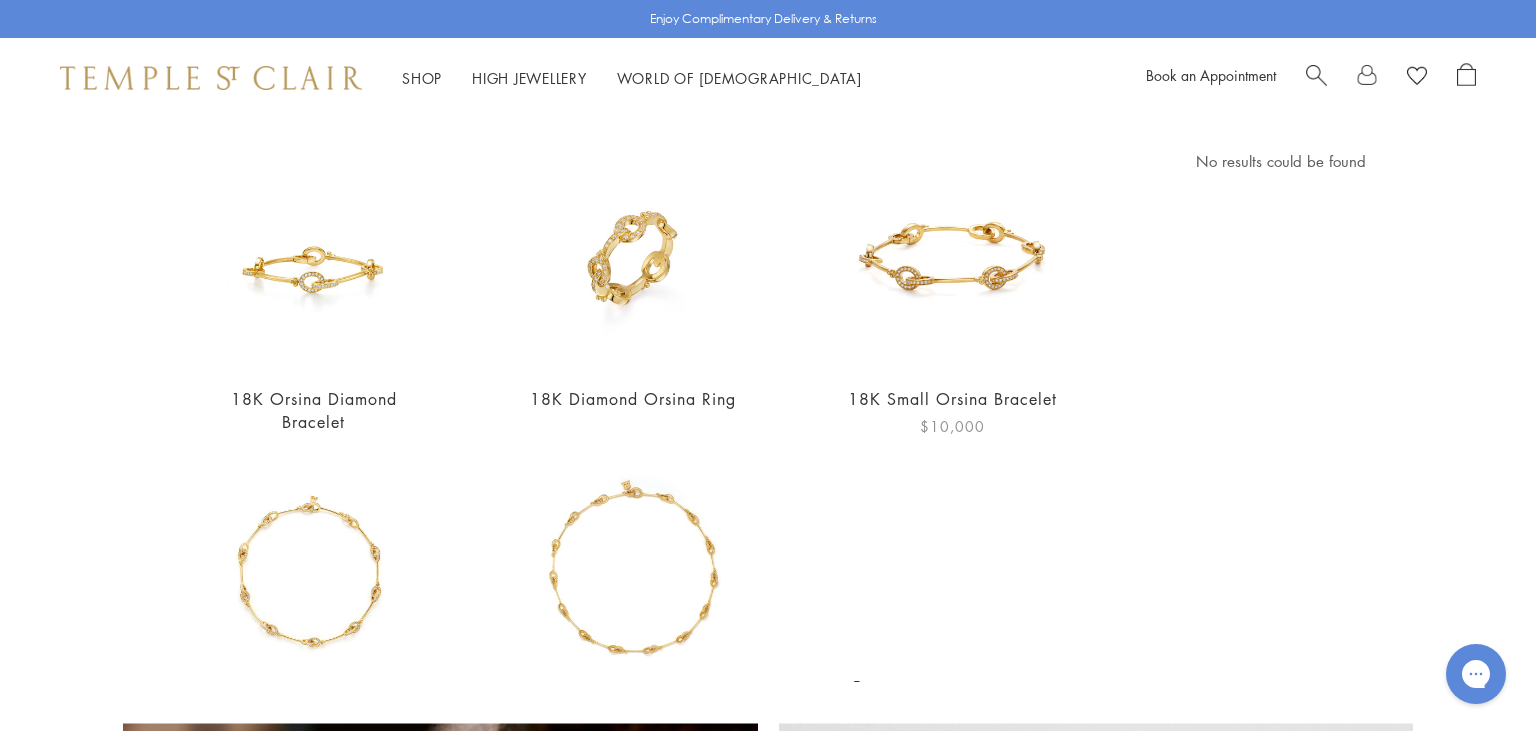 type on "******" 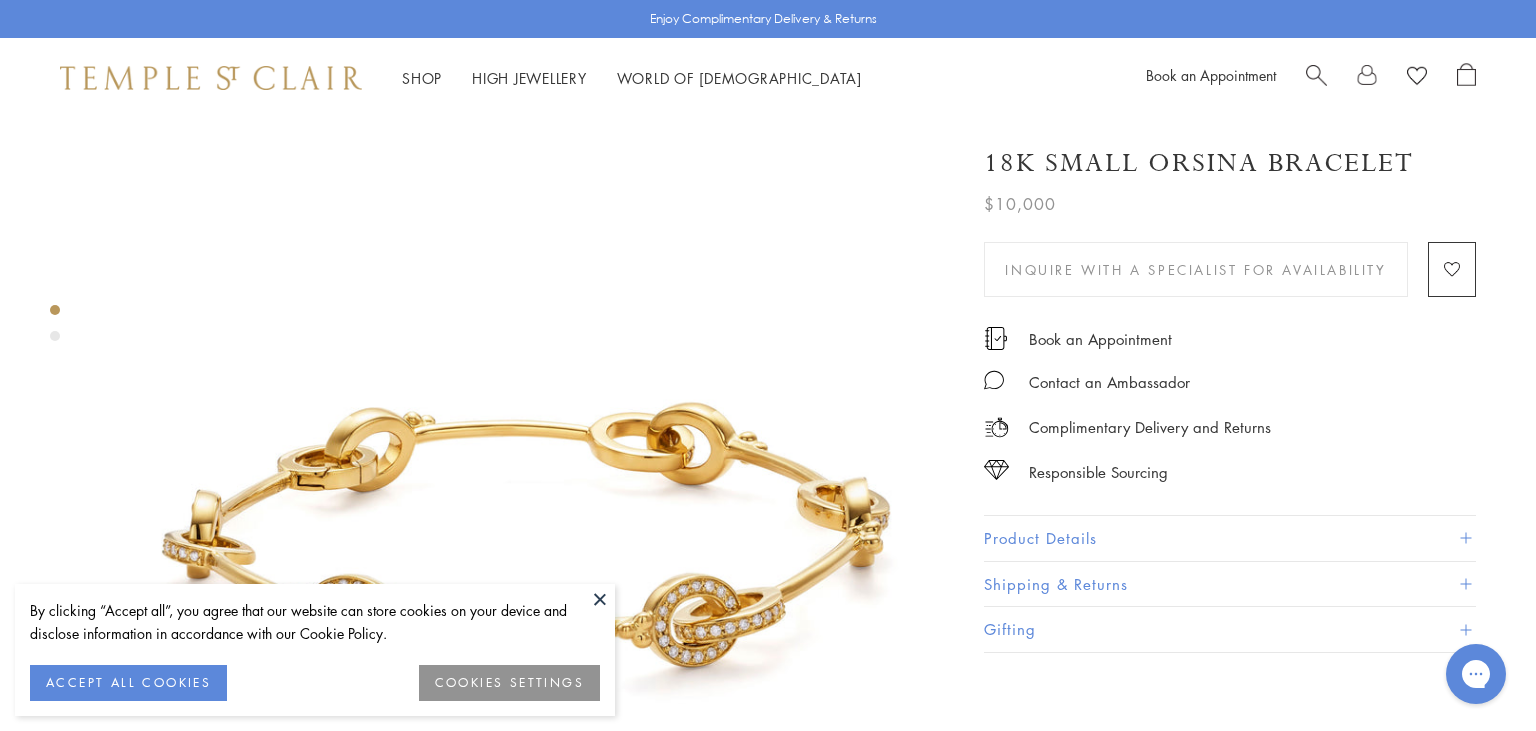 scroll, scrollTop: 0, scrollLeft: 0, axis: both 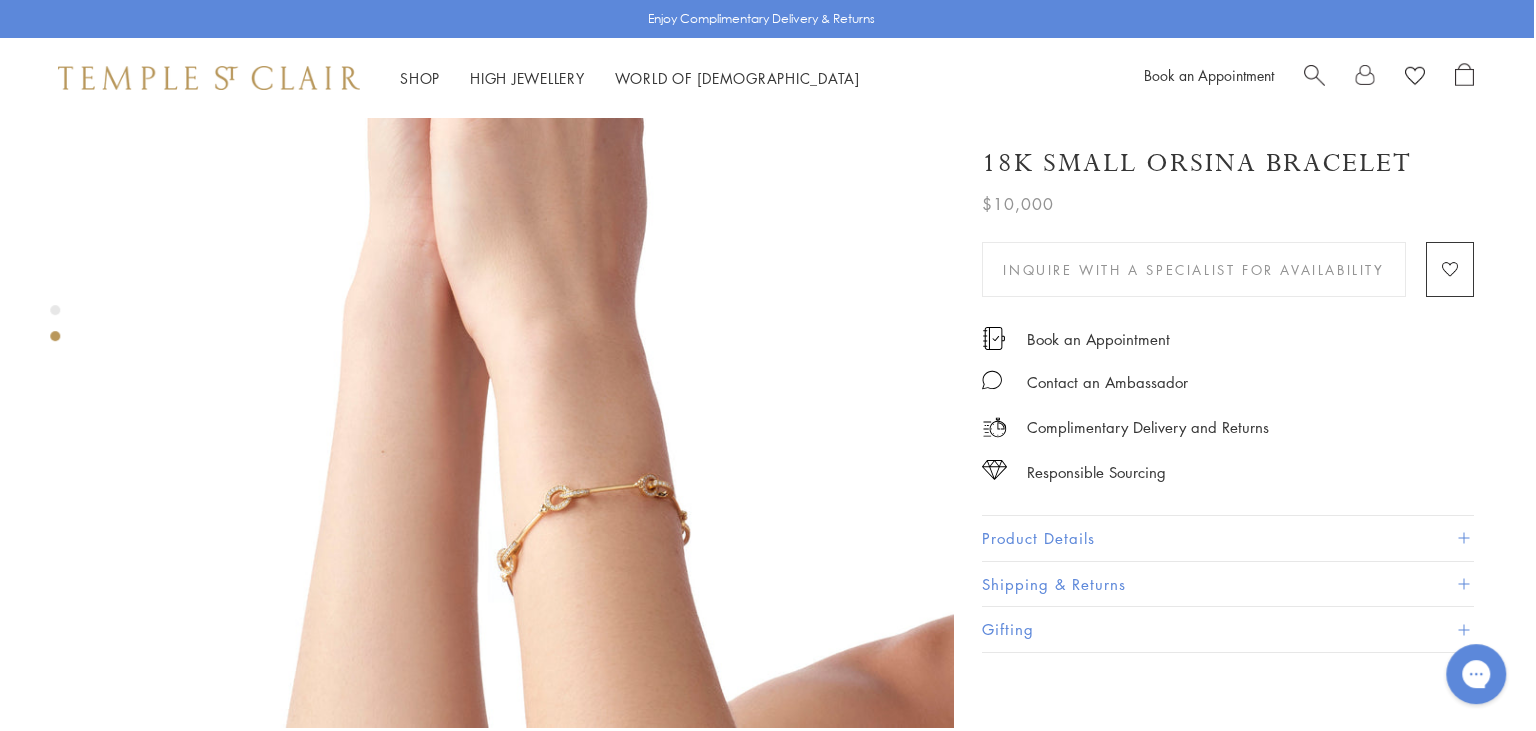 click on "Product Details" at bounding box center (1228, 538) 